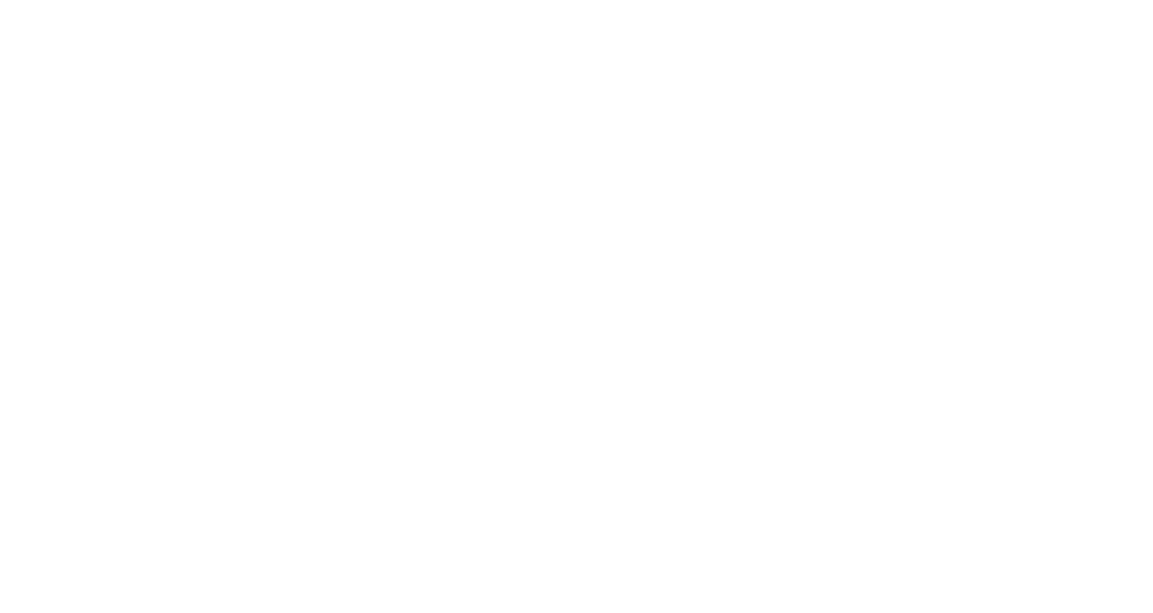 scroll, scrollTop: 0, scrollLeft: 0, axis: both 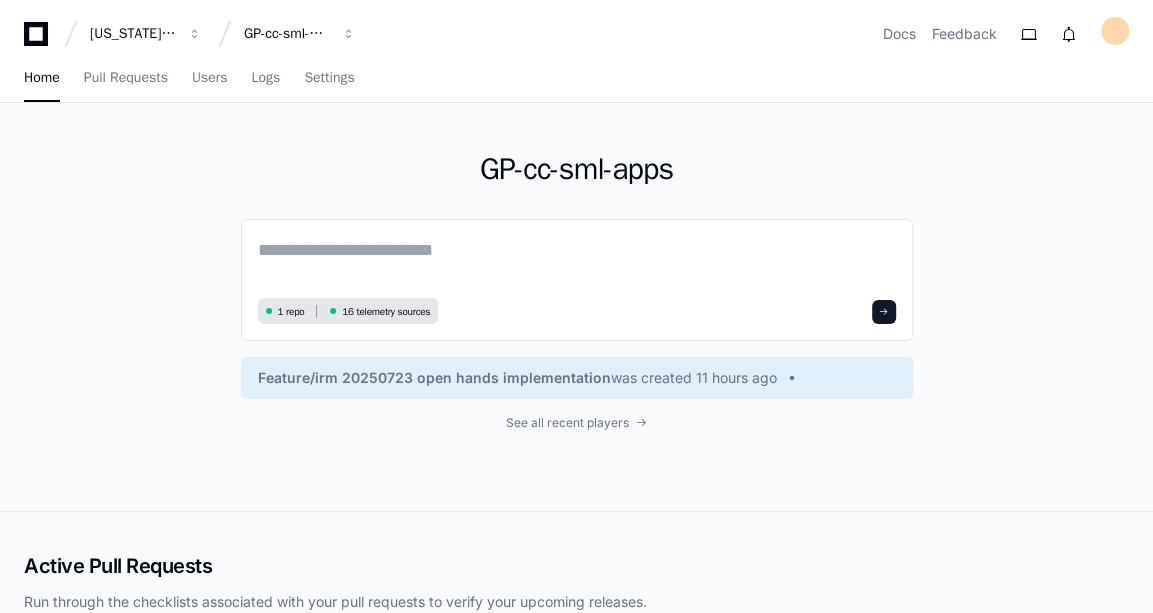 click on "GP-cc-sml-apps" 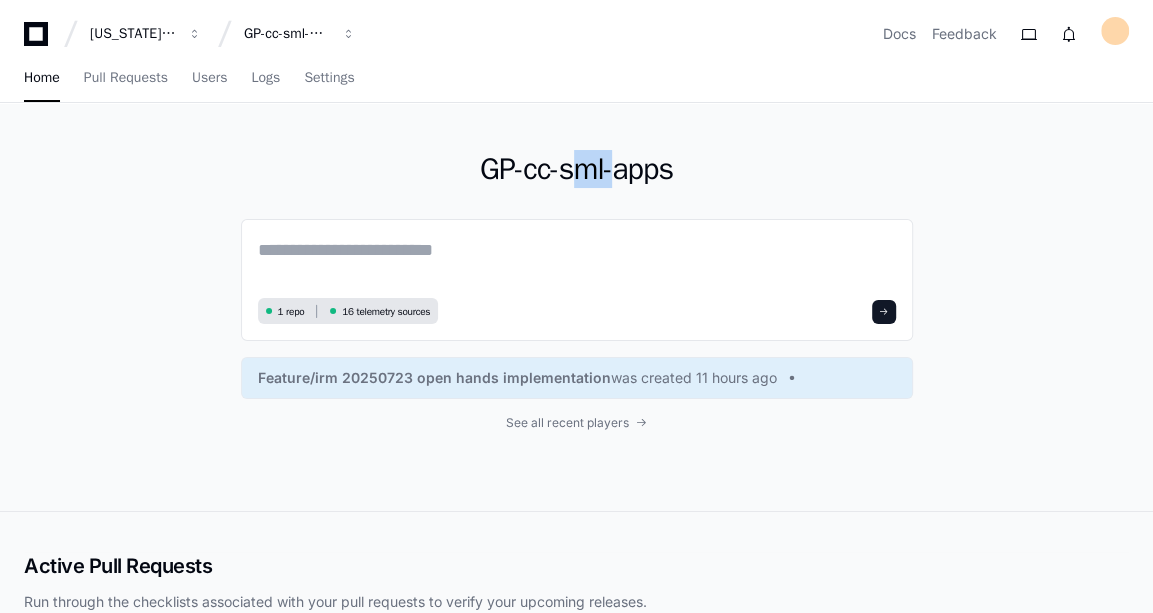 click on "GP-cc-sml-apps" 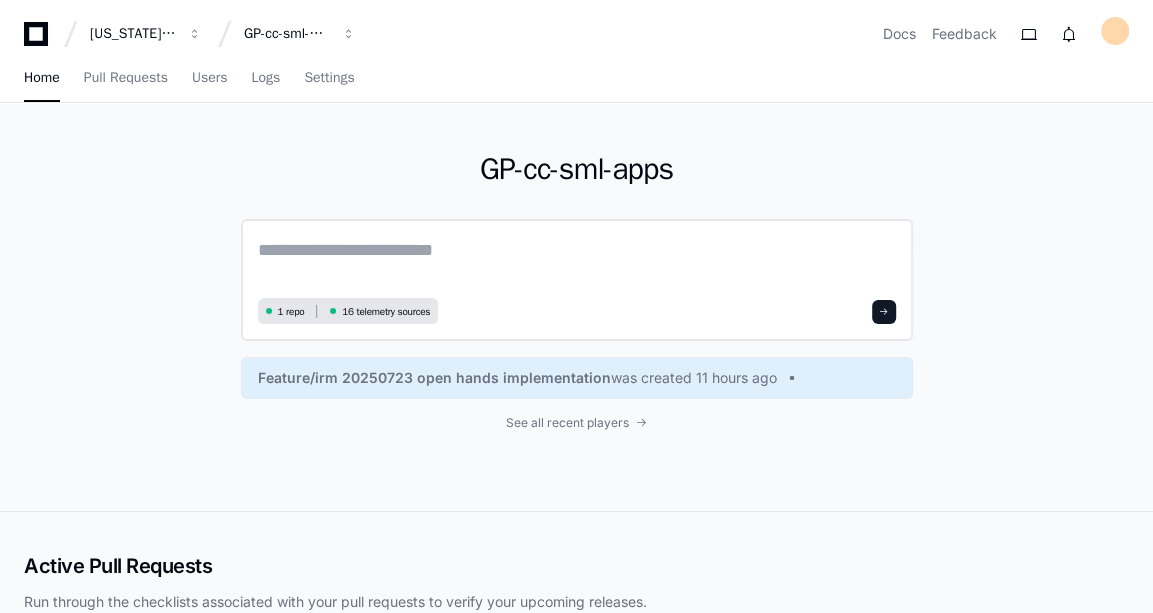 click 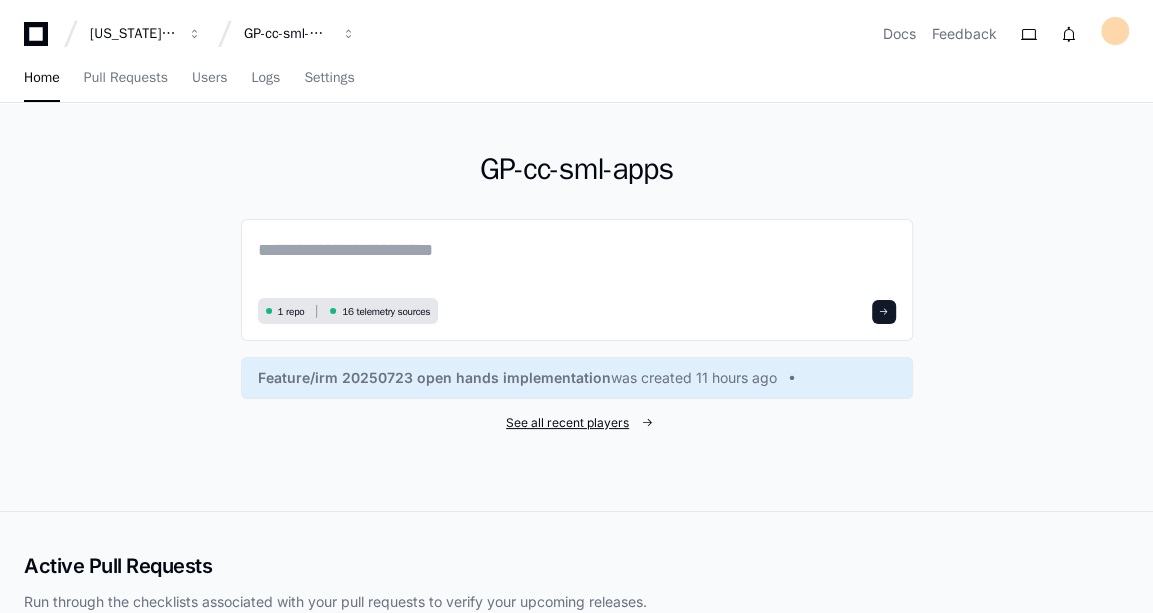 click on "See all recent players" 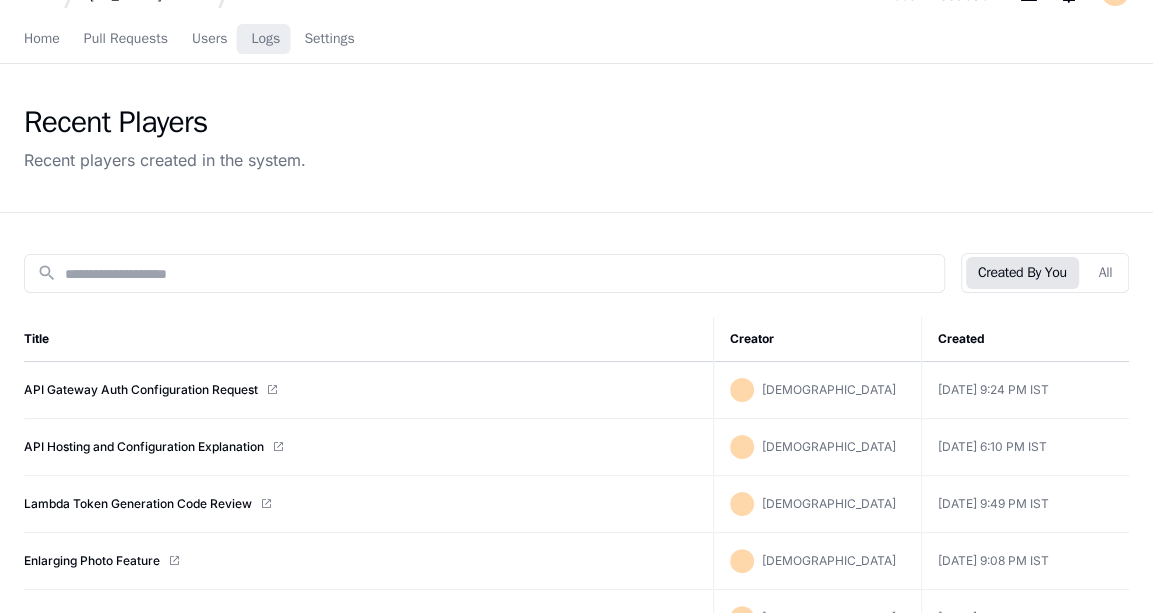 scroll, scrollTop: 39, scrollLeft: 0, axis: vertical 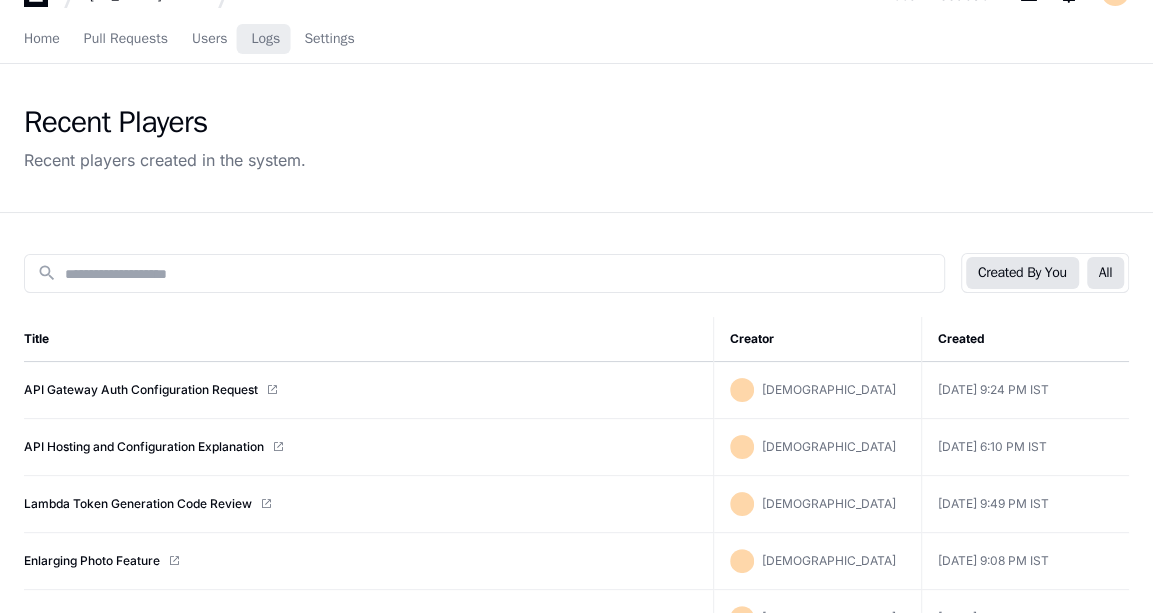 click on "All" 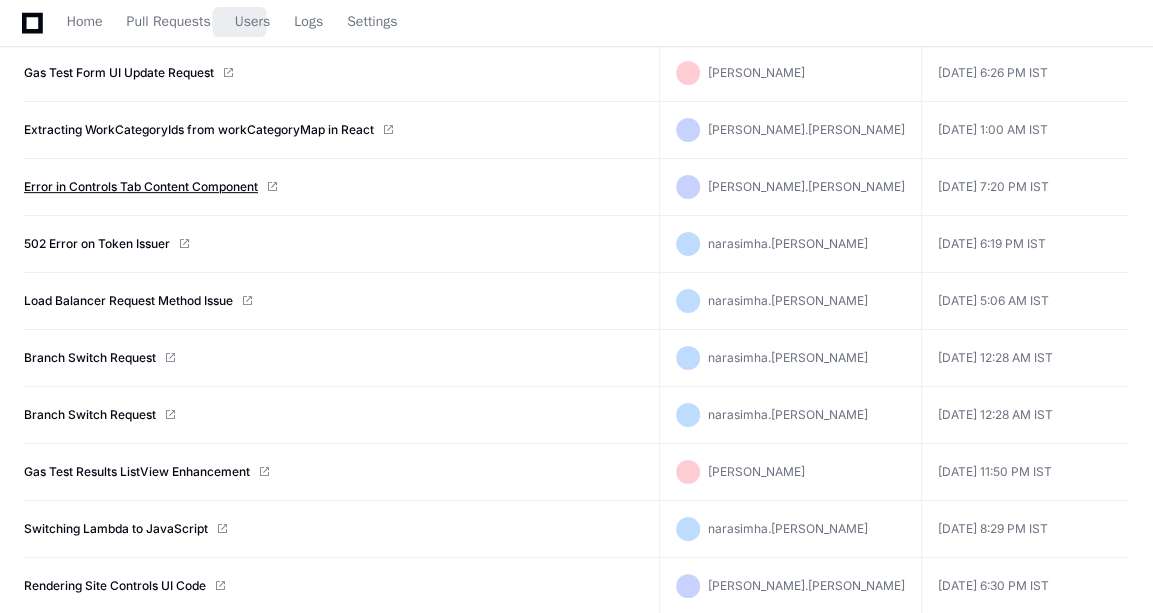 scroll, scrollTop: 497, scrollLeft: 0, axis: vertical 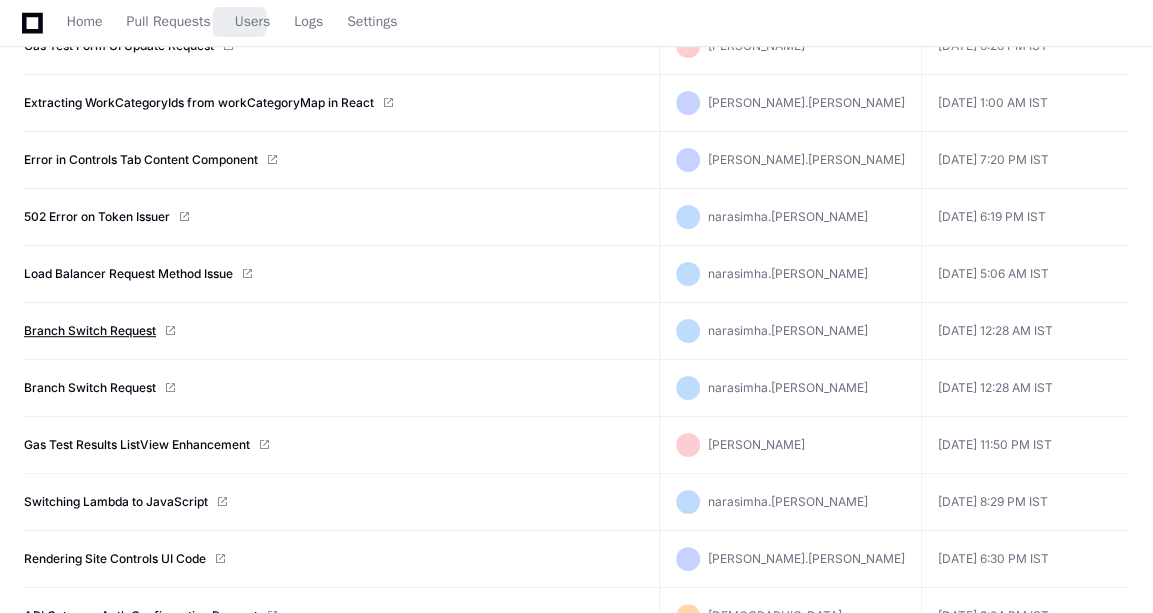 click on "Branch Switch Request" 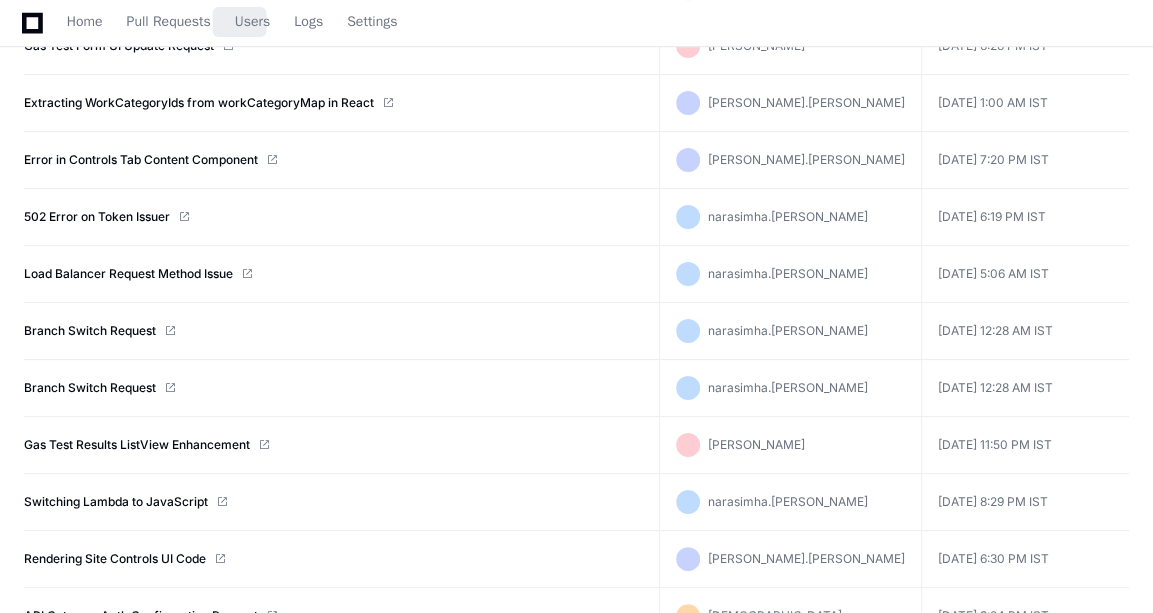 scroll, scrollTop: 0, scrollLeft: 0, axis: both 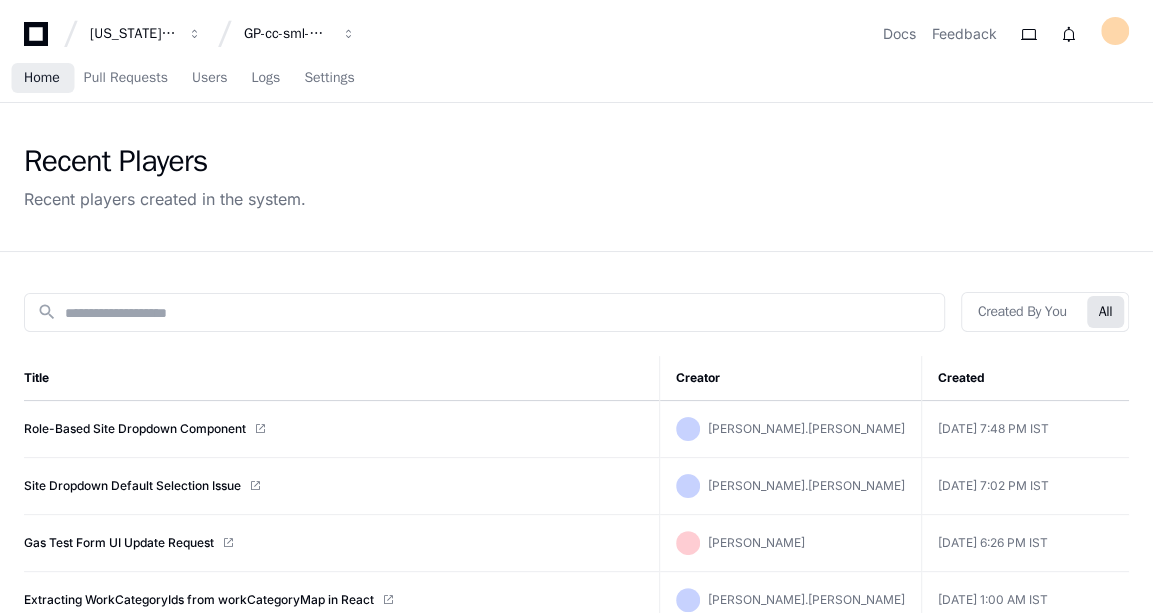 click on "Home" at bounding box center [42, 79] 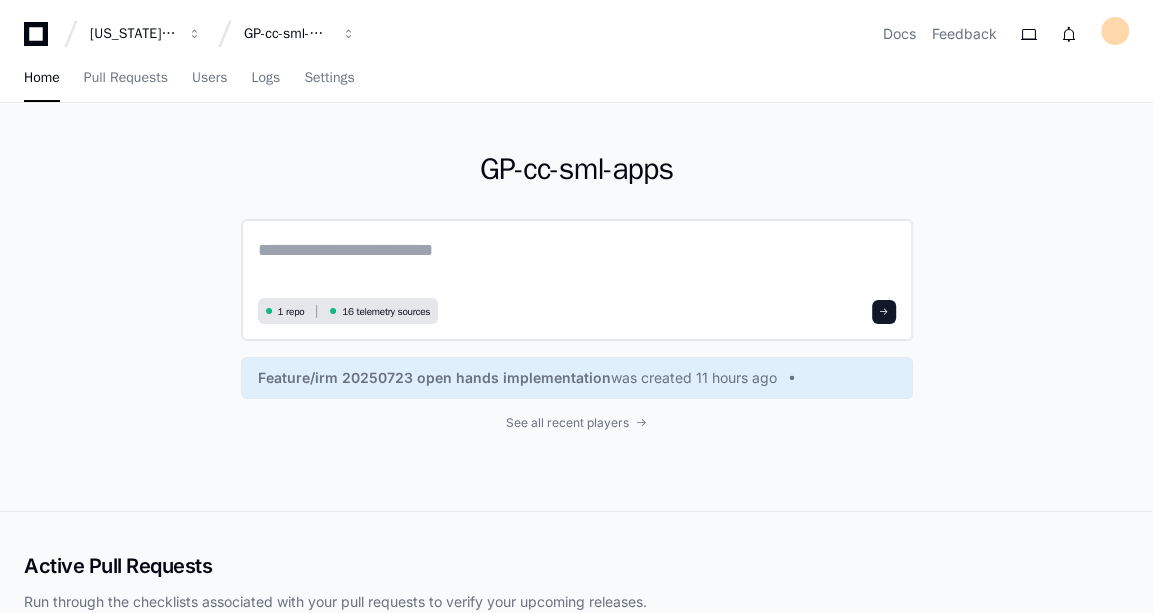 click 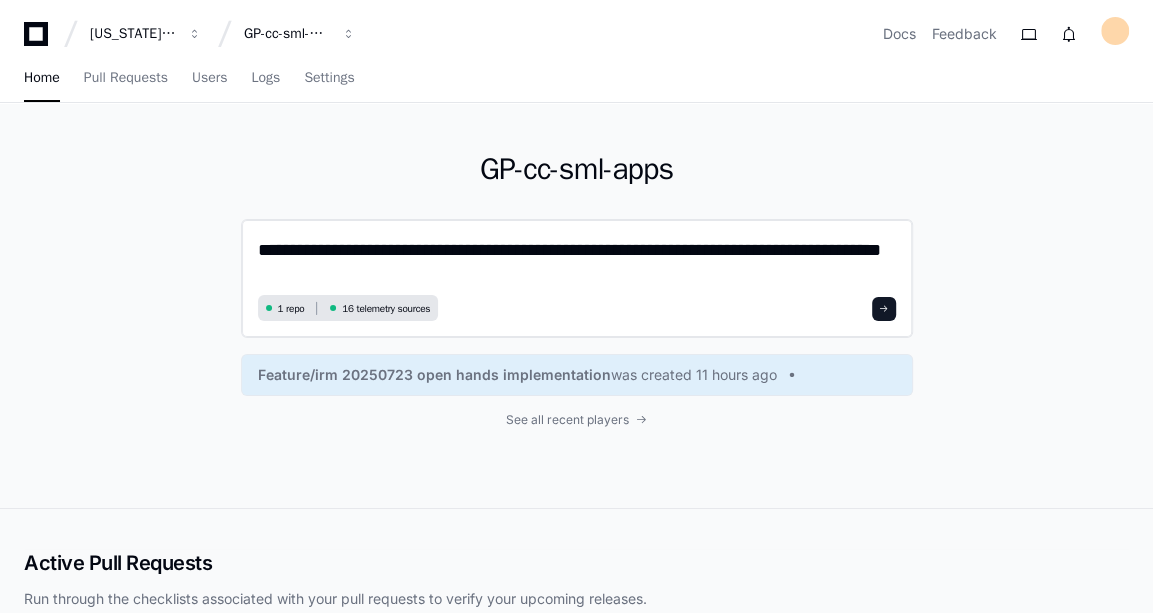 scroll, scrollTop: 0, scrollLeft: 0, axis: both 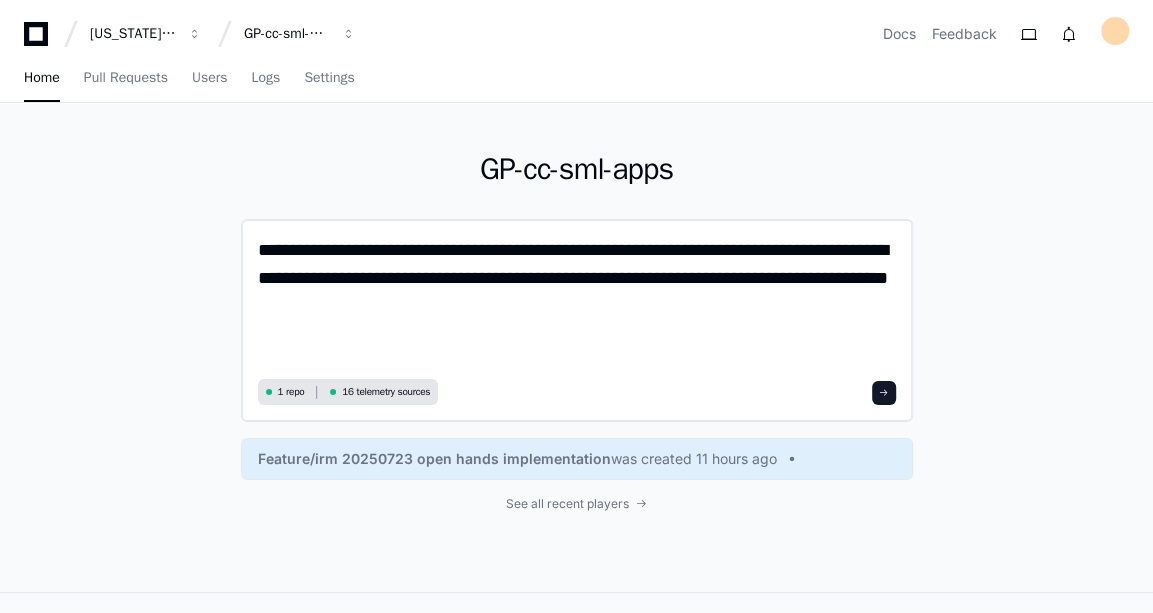 paste on "**********" 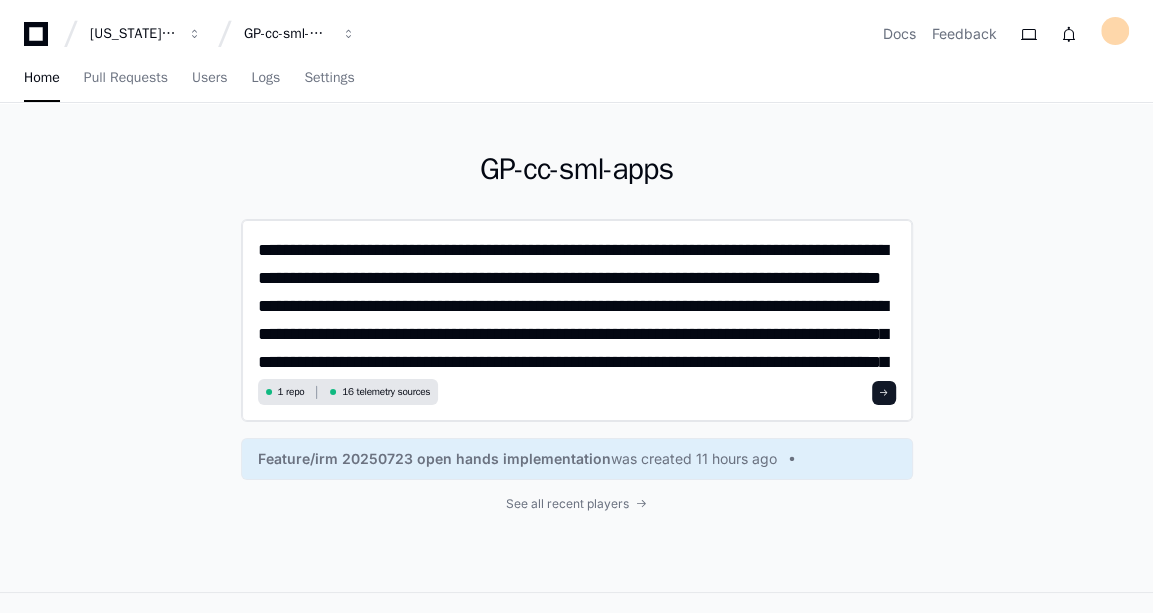 scroll, scrollTop: 0, scrollLeft: 0, axis: both 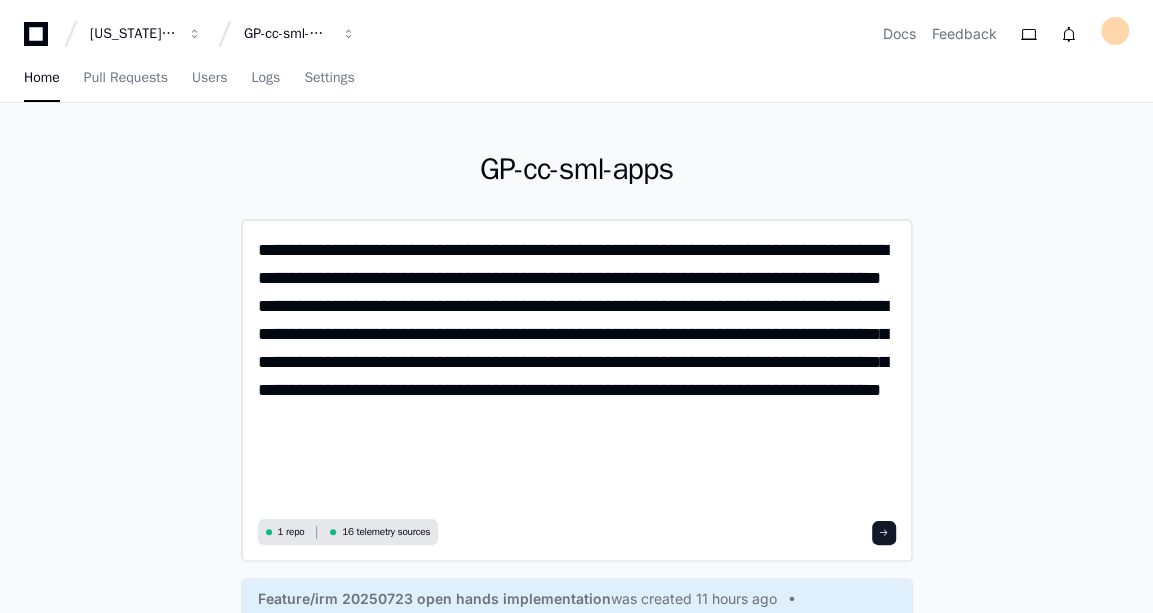 paste on "**********" 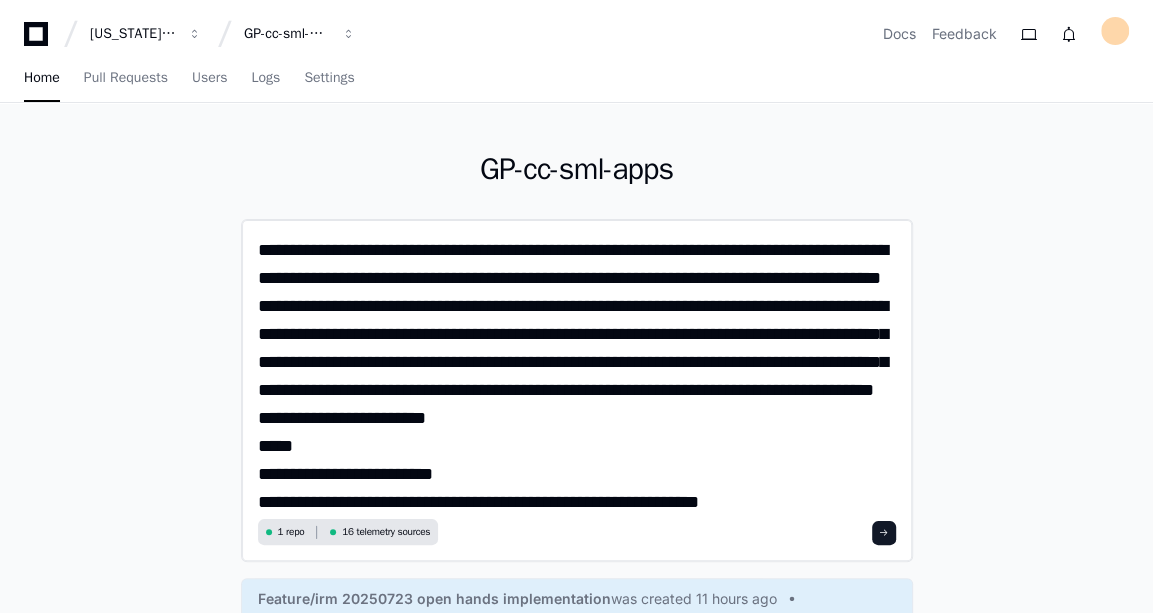 scroll, scrollTop: 0, scrollLeft: 0, axis: both 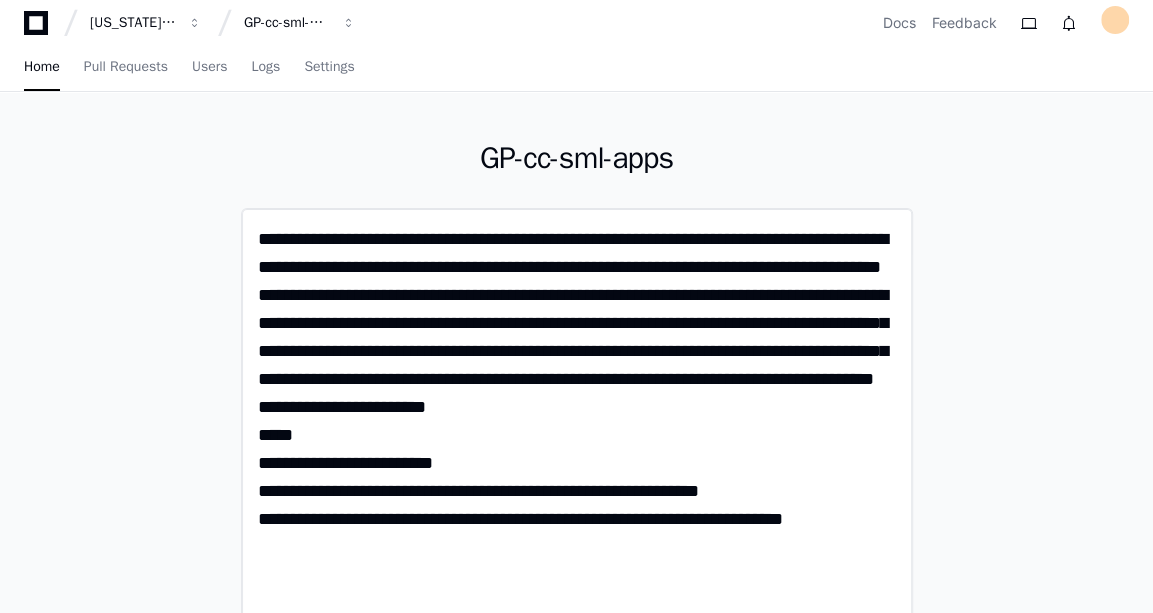 paste on "**********" 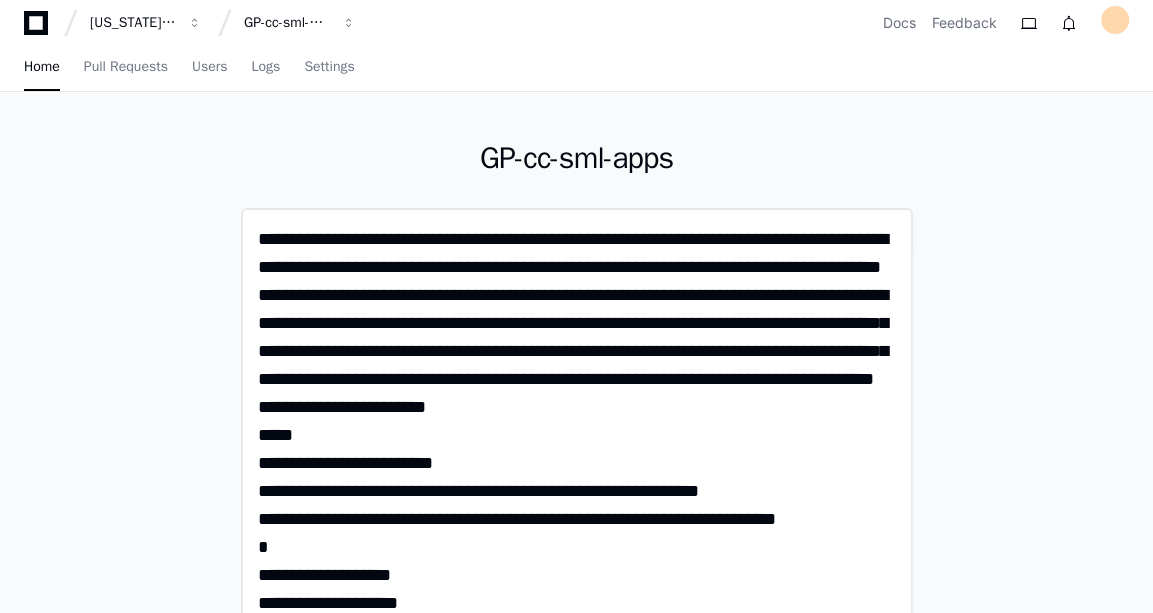 scroll, scrollTop: 39, scrollLeft: 0, axis: vertical 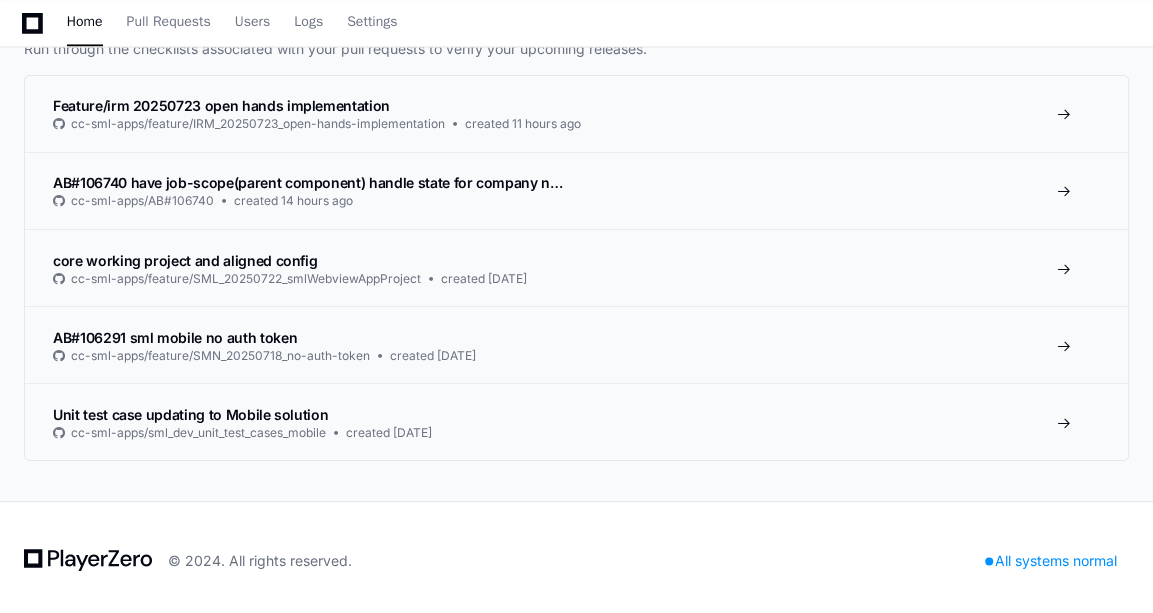 type on "**********" 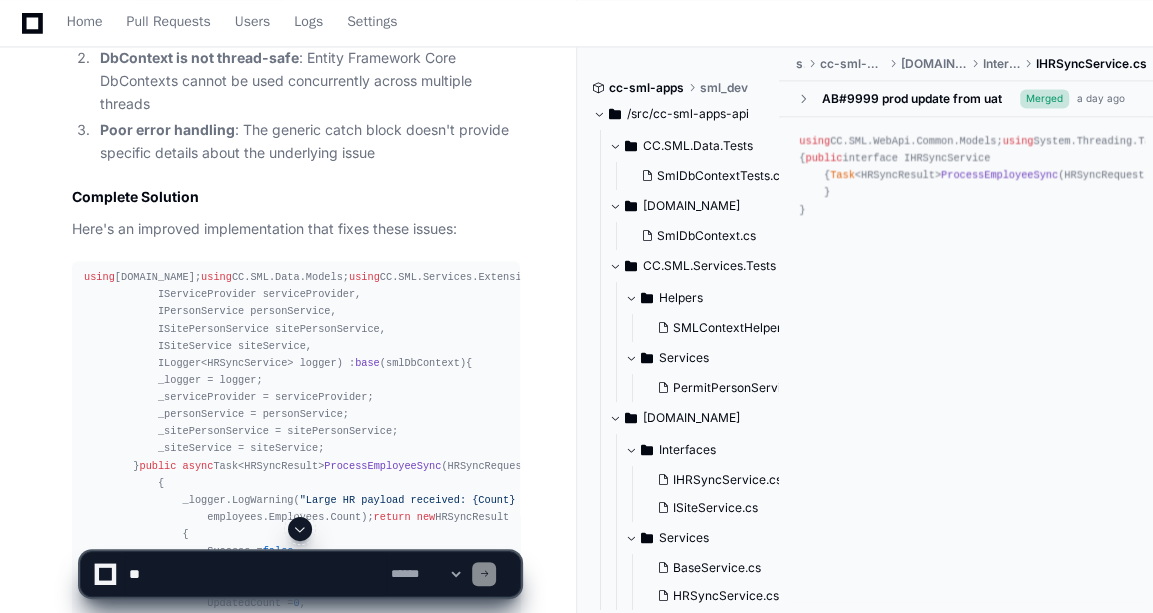 scroll, scrollTop: 1693, scrollLeft: 0, axis: vertical 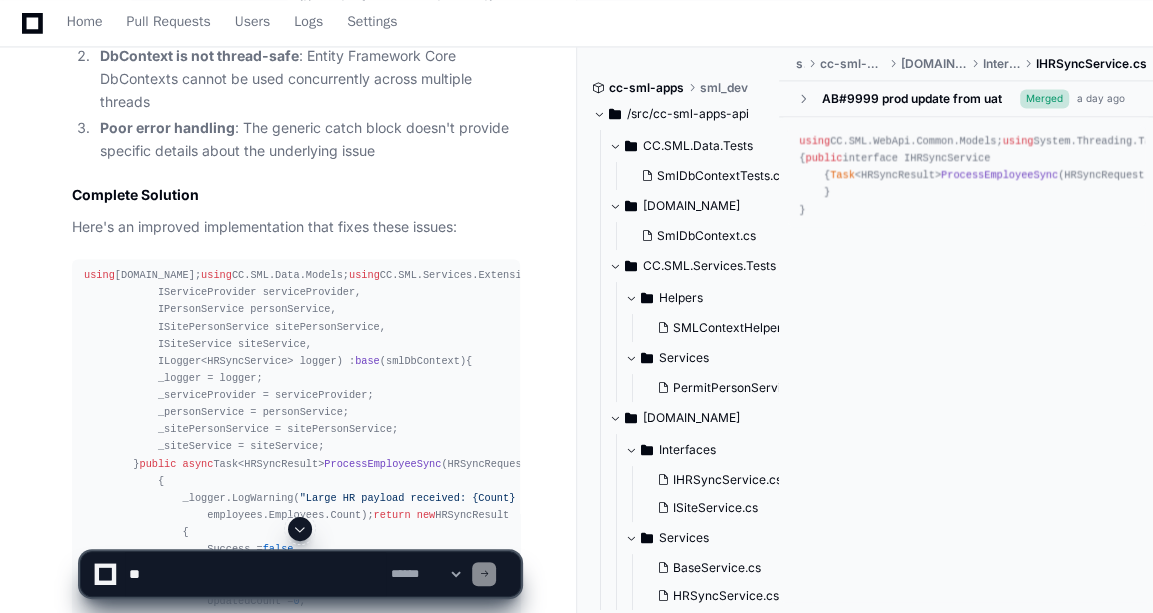 click 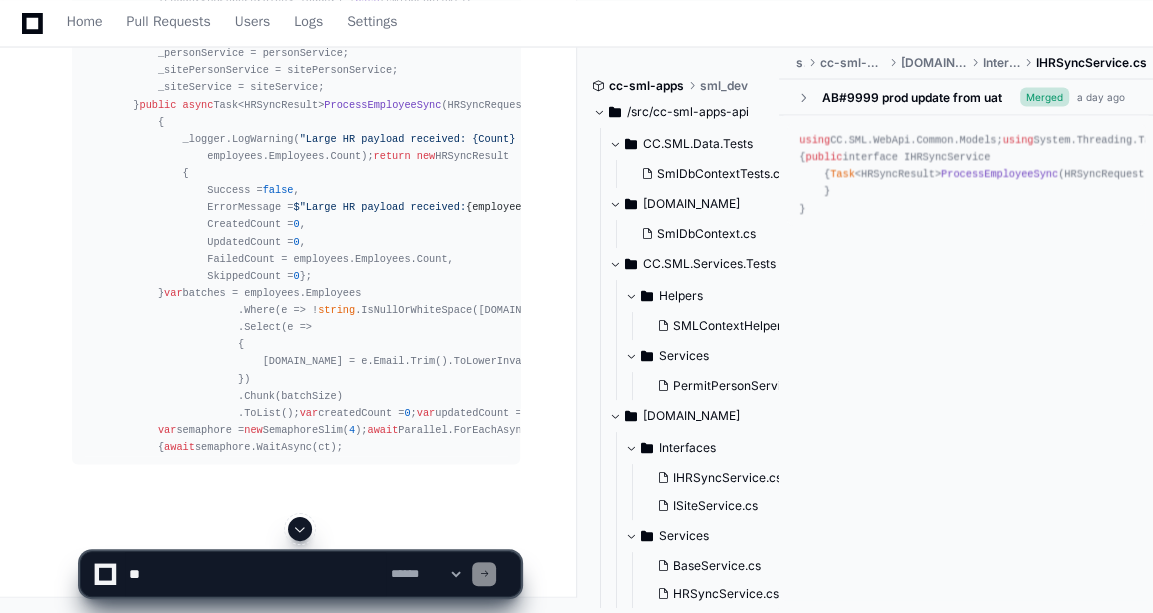 scroll, scrollTop: 2939, scrollLeft: 0, axis: vertical 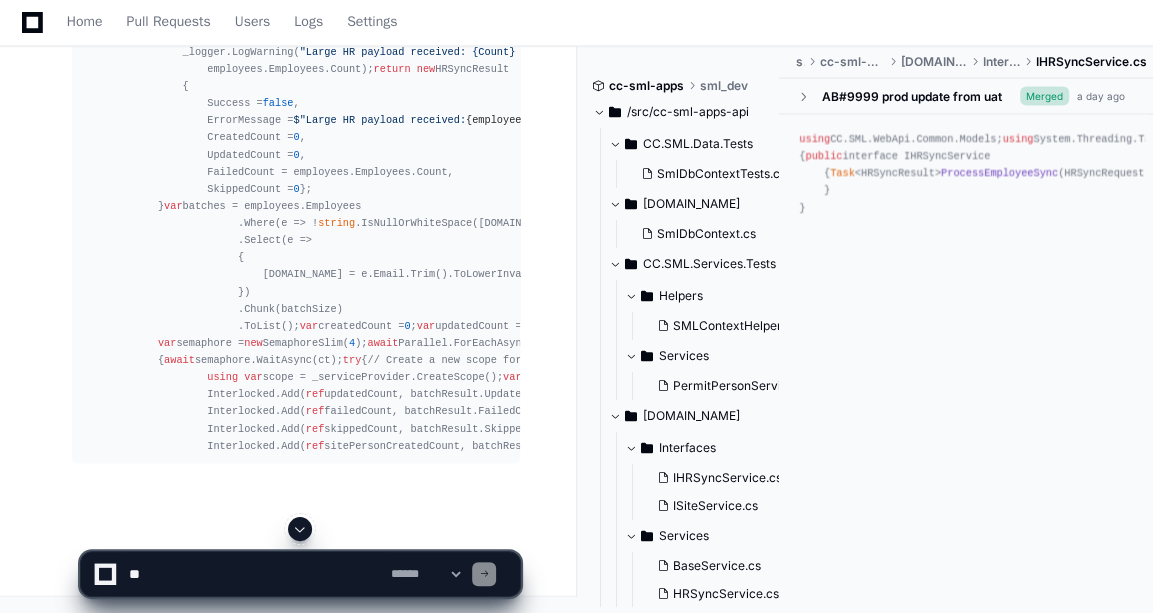 click 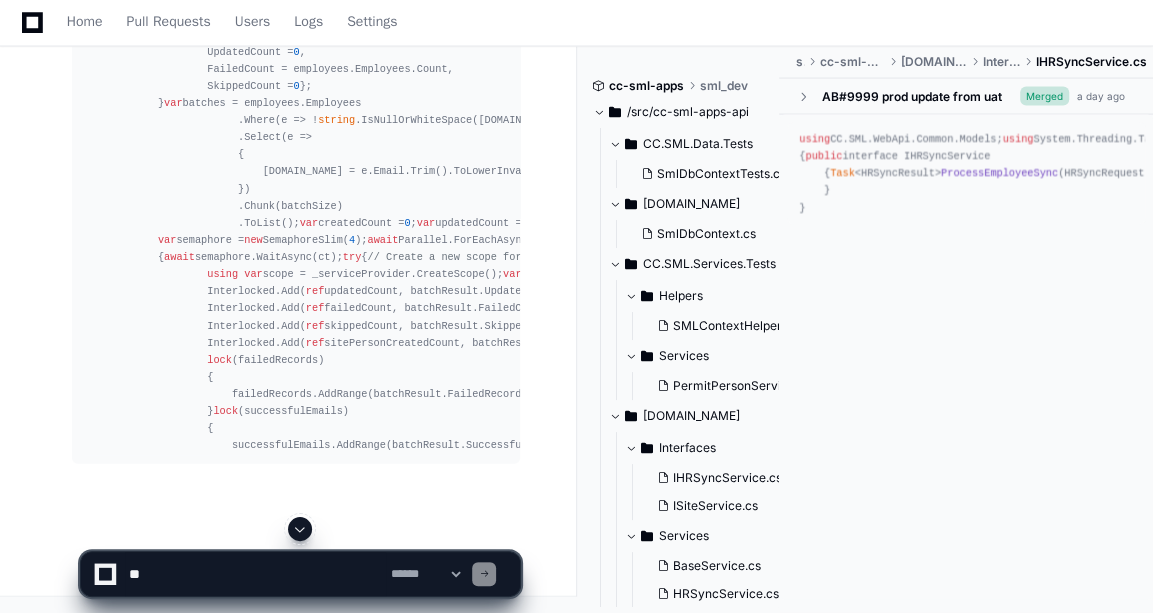 click 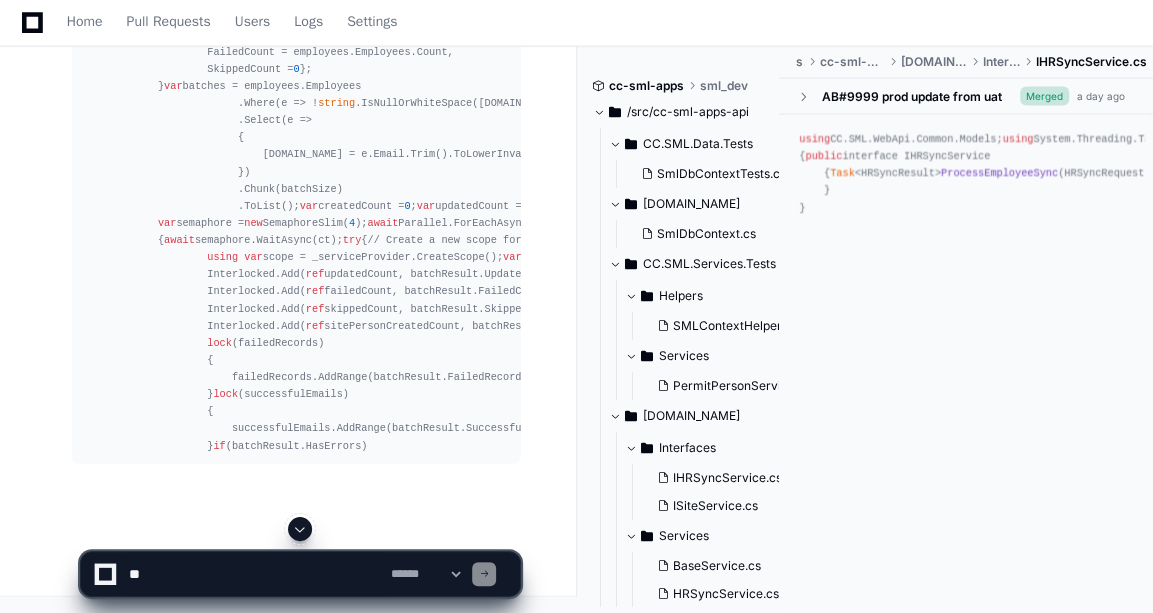 scroll, scrollTop: 3453, scrollLeft: 0, axis: vertical 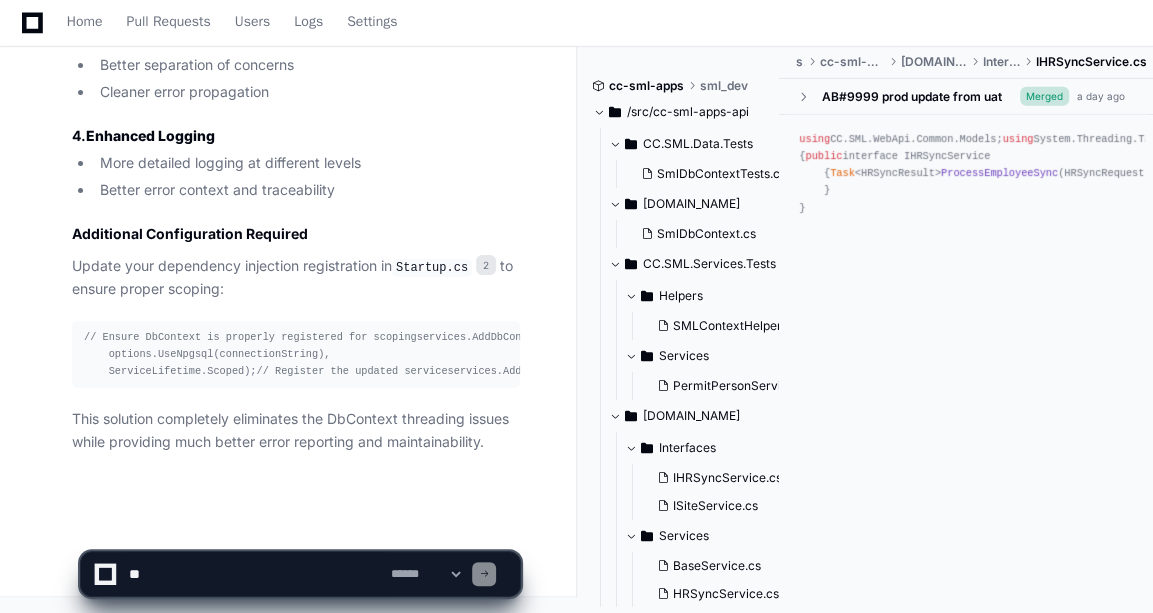click 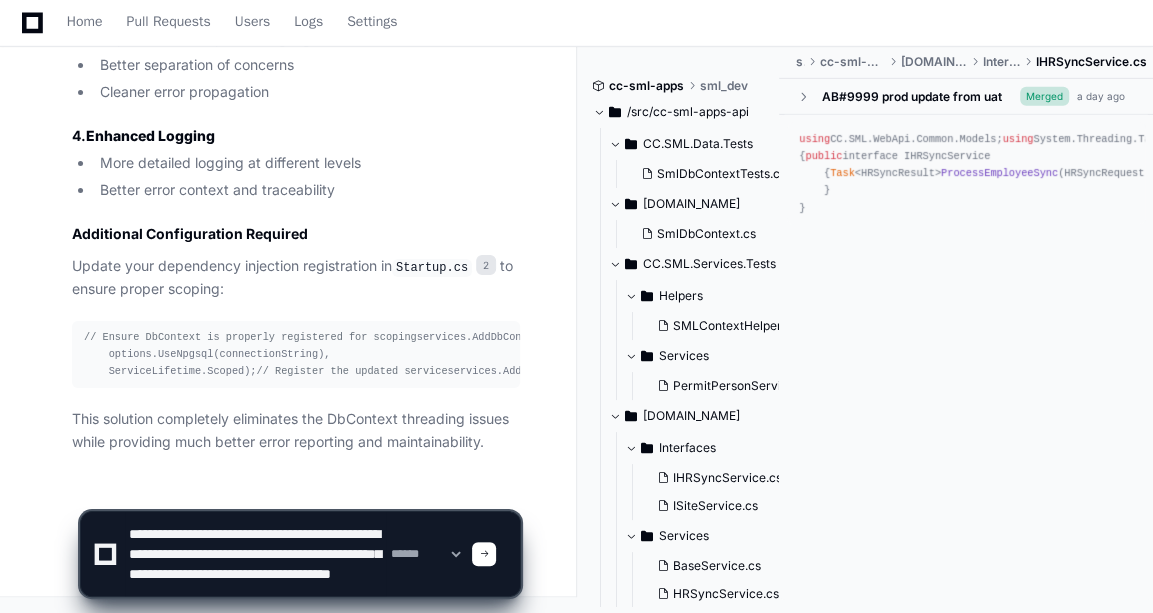 scroll, scrollTop: 26, scrollLeft: 0, axis: vertical 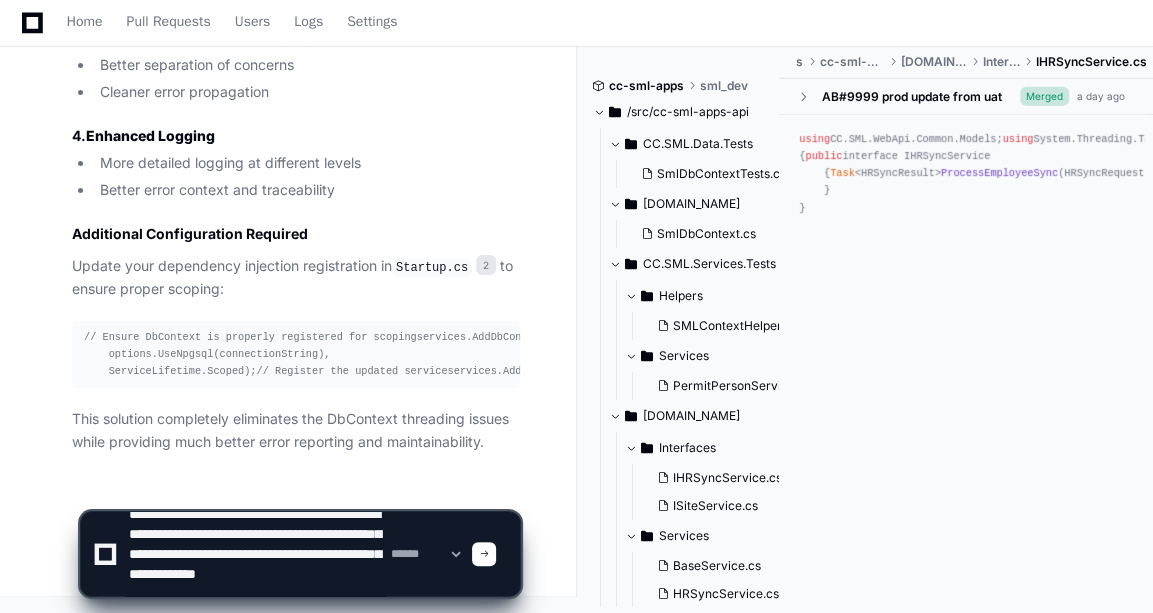 type on "**********" 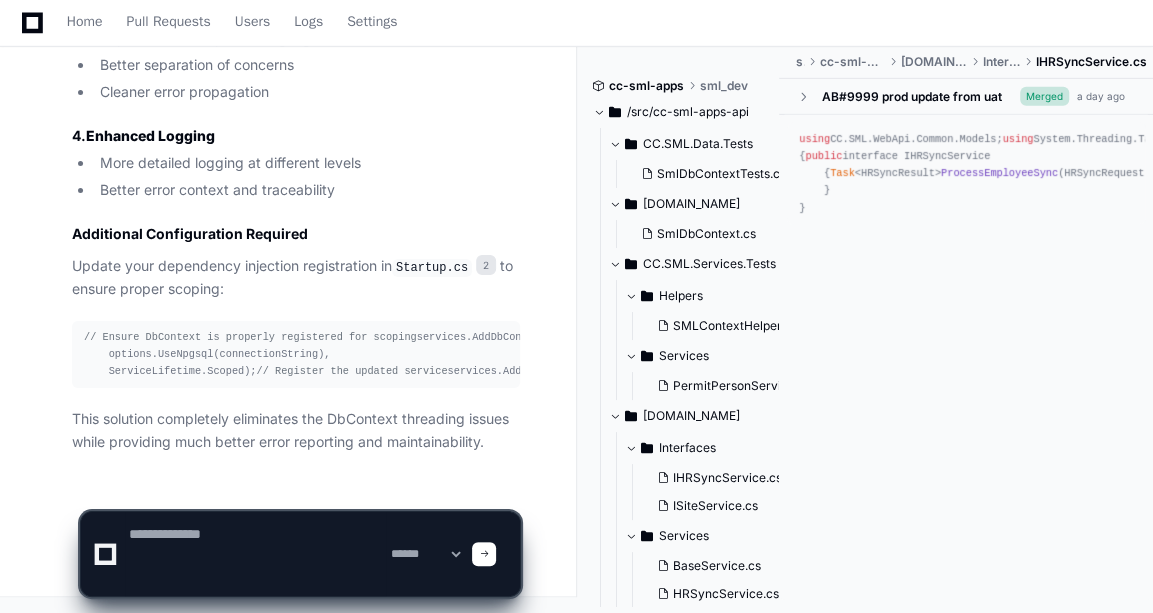 scroll, scrollTop: 0, scrollLeft: 0, axis: both 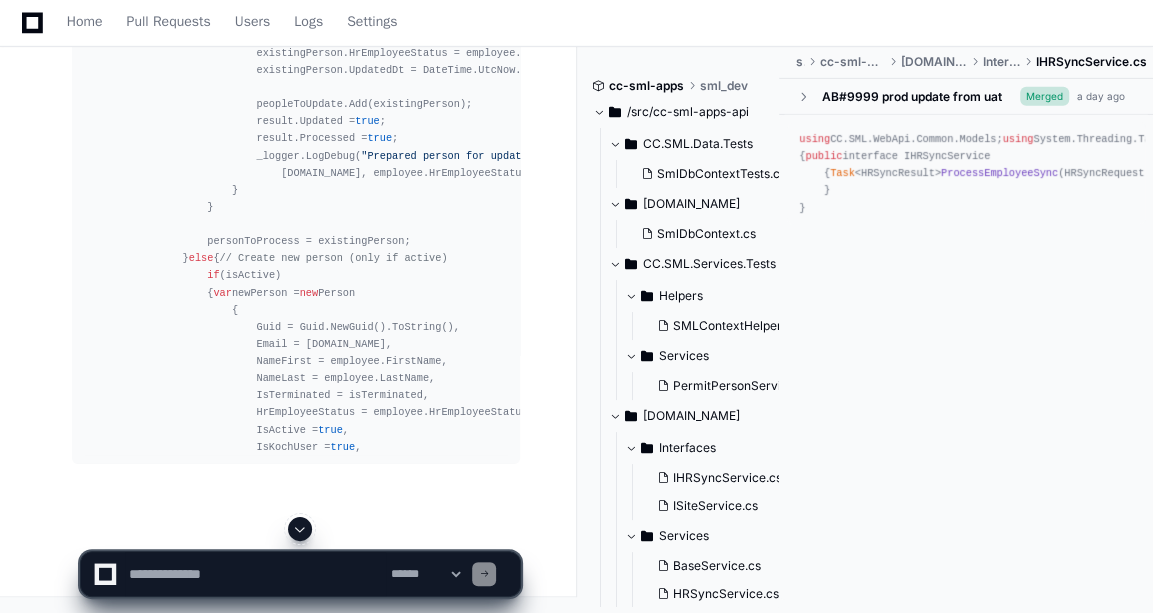 click 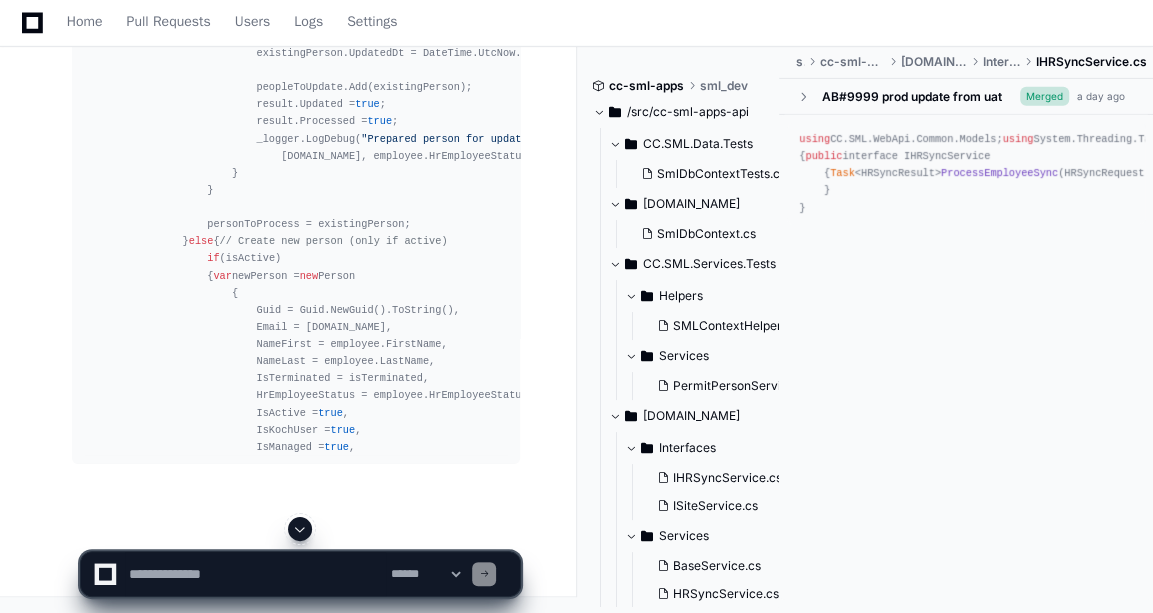 scroll, scrollTop: 18714, scrollLeft: 0, axis: vertical 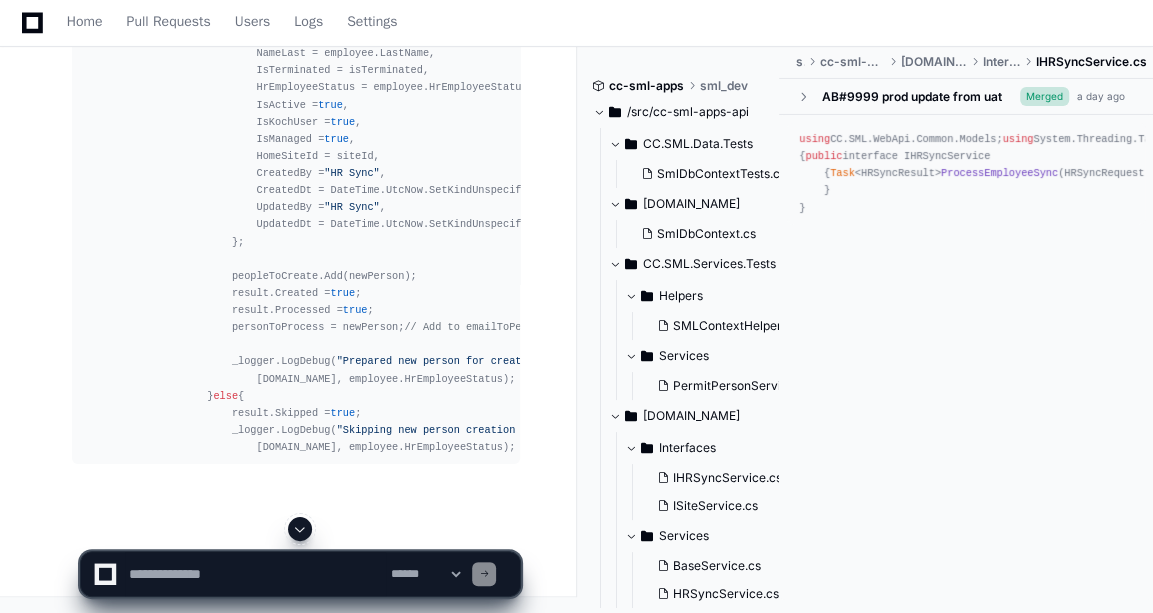 click 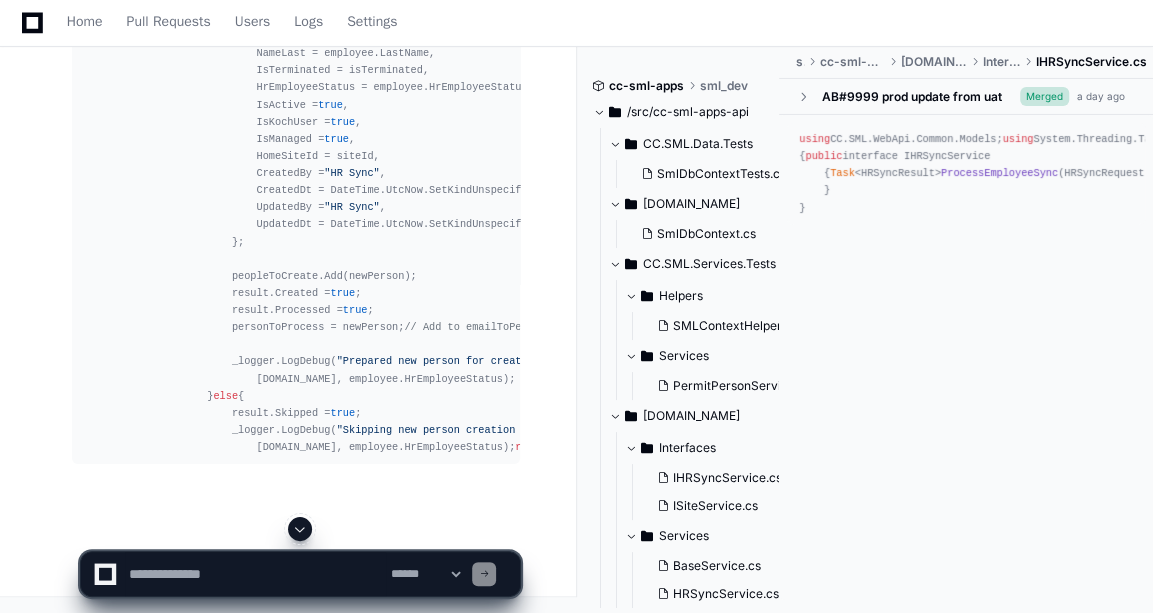 scroll, scrollTop: 19109, scrollLeft: 0, axis: vertical 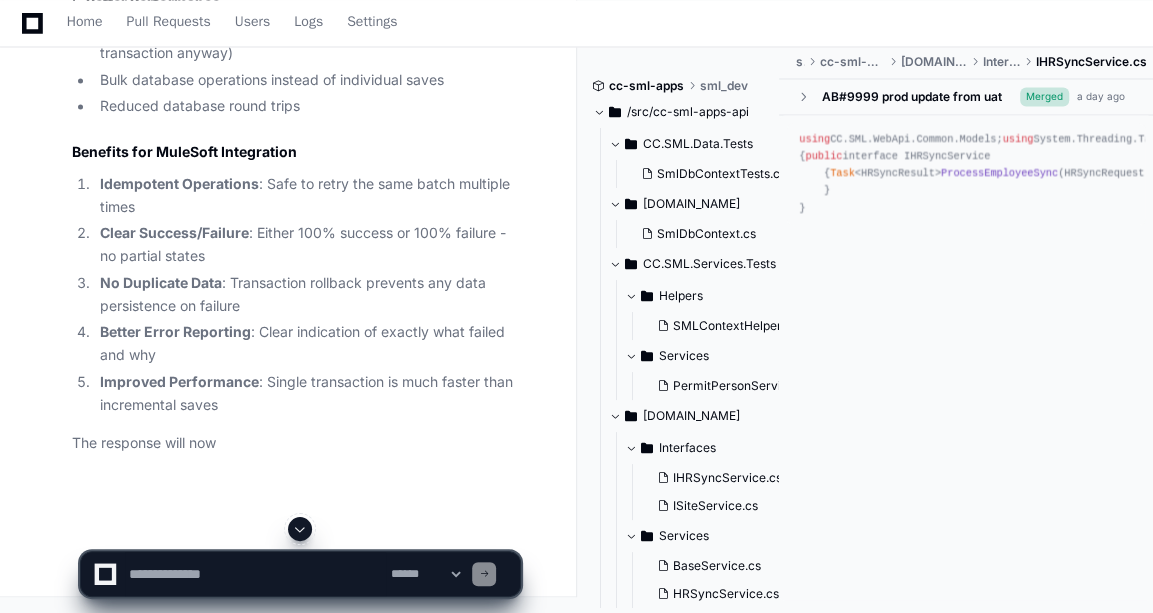 click 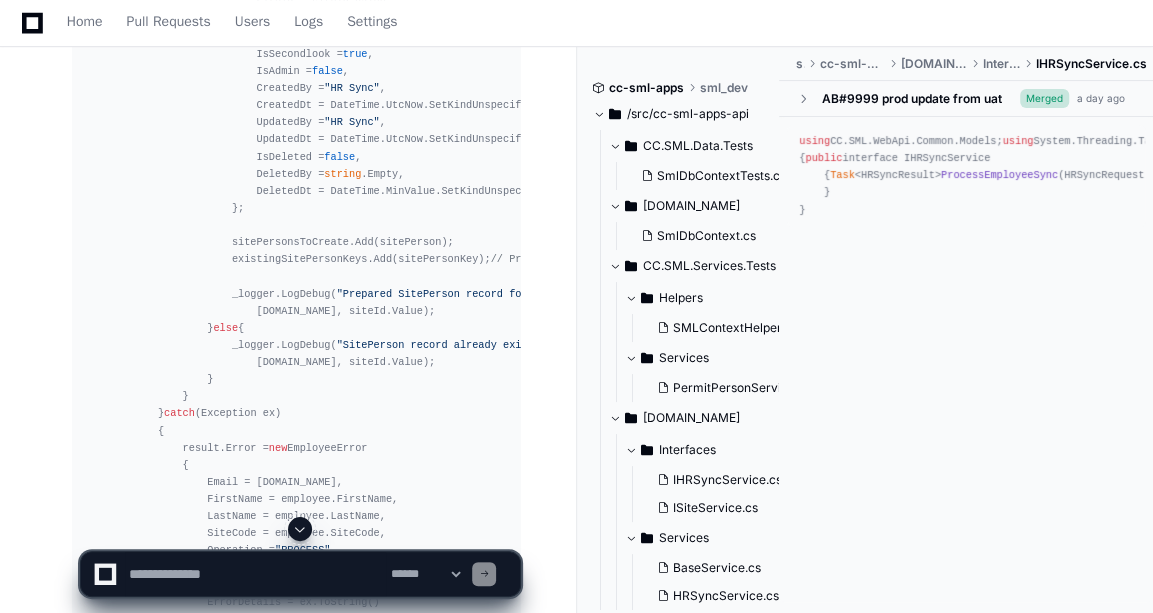 scroll, scrollTop: 13107, scrollLeft: 0, axis: vertical 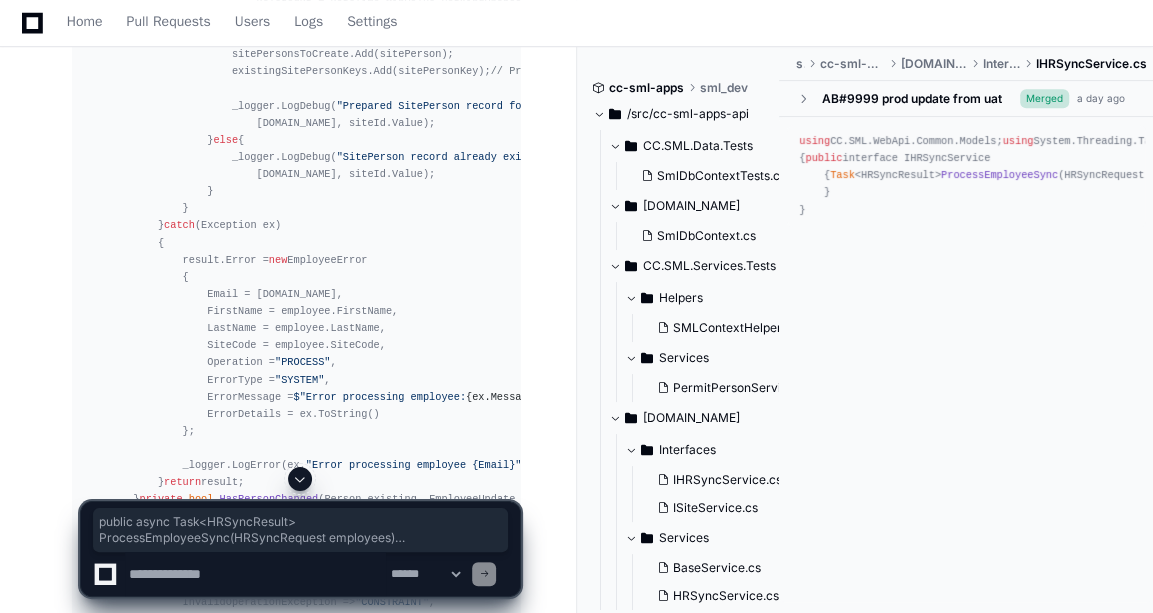 drag, startPoint x: 127, startPoint y: 179, endPoint x: 212, endPoint y: 363, distance: 202.68448 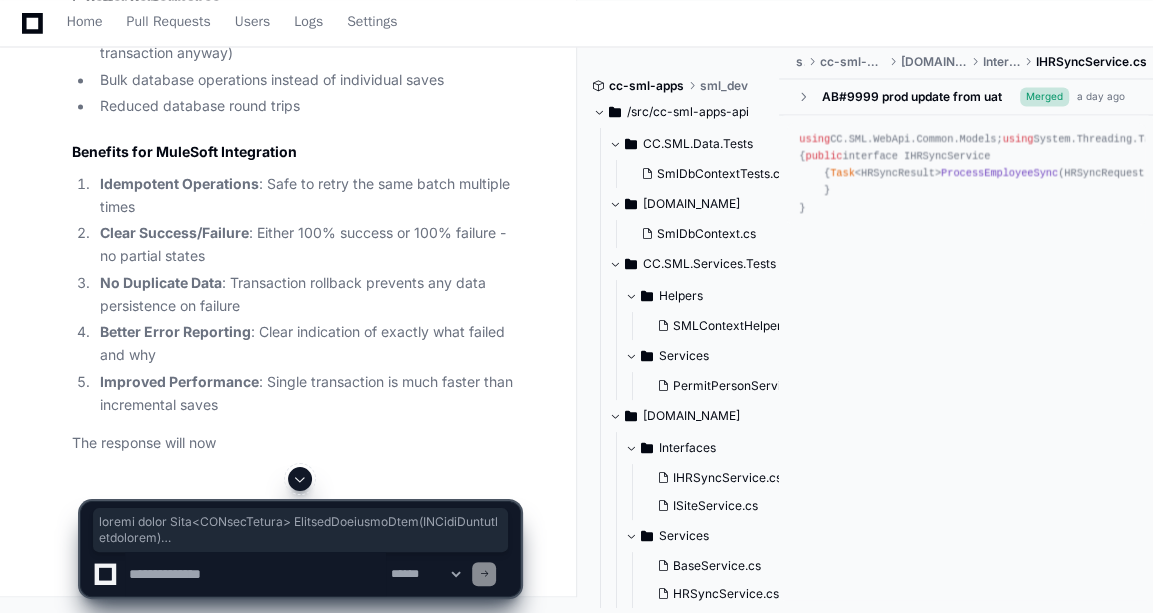 scroll, scrollTop: 20424, scrollLeft: 0, axis: vertical 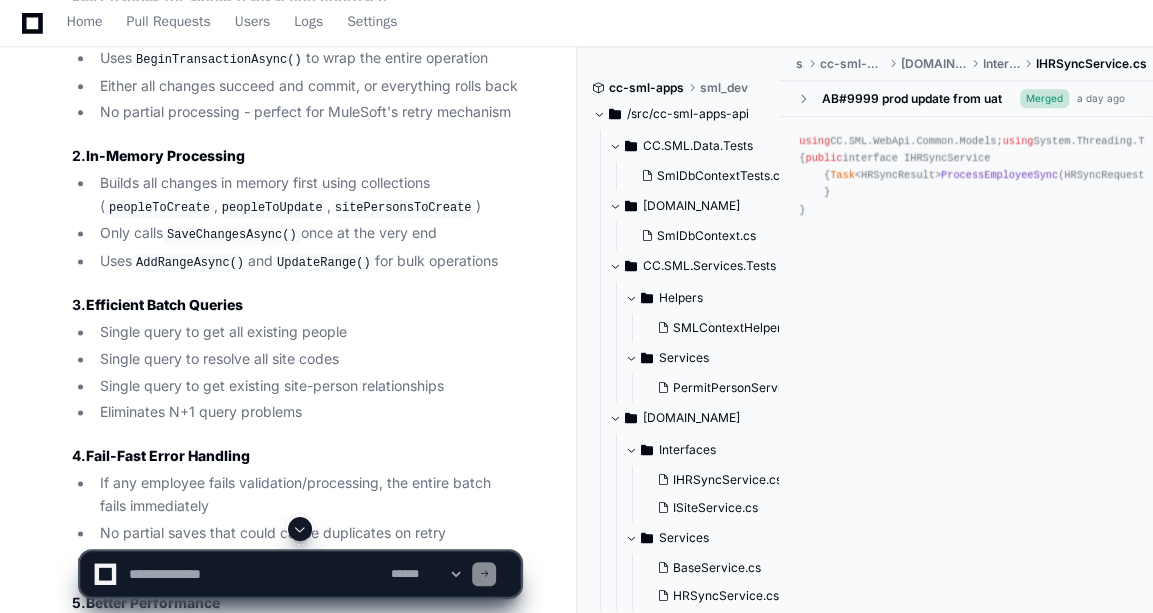 click 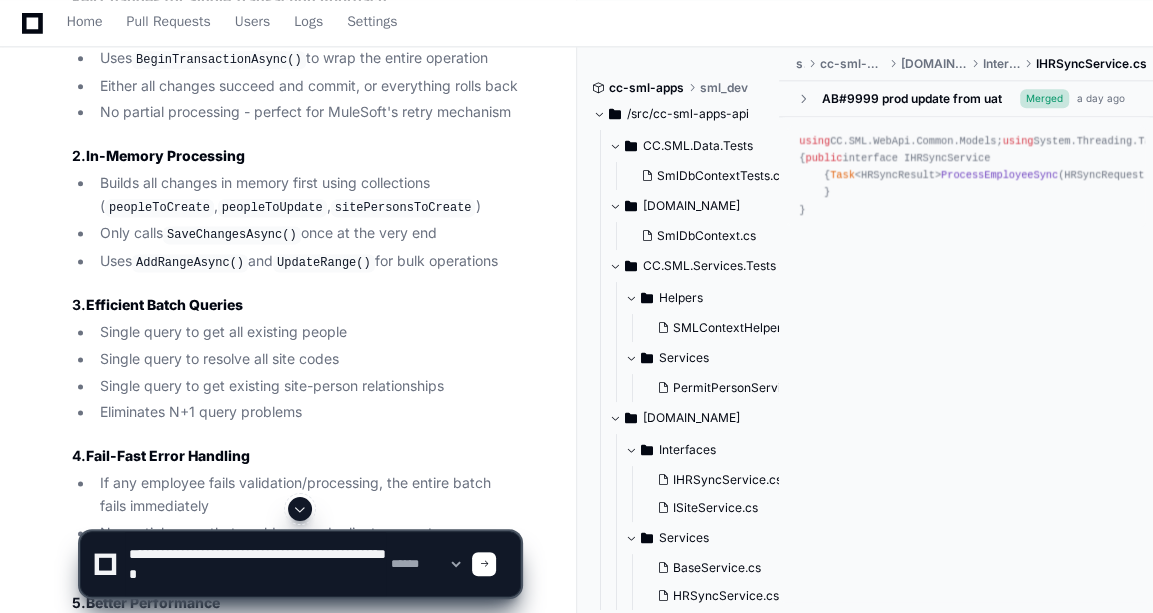 scroll, scrollTop: 6, scrollLeft: 0, axis: vertical 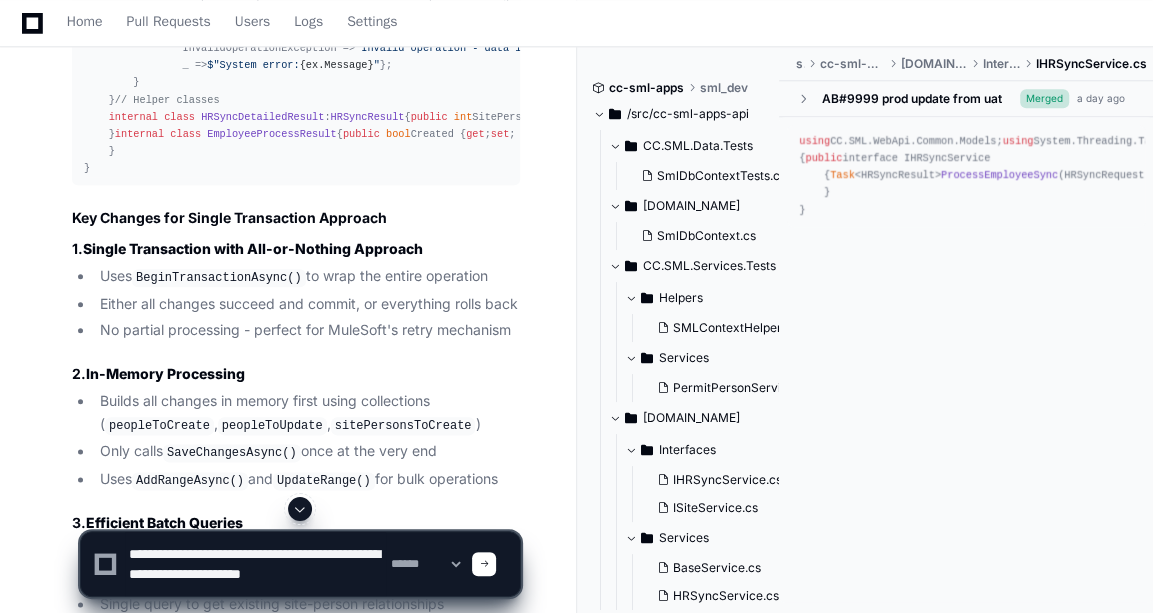 click on "await" 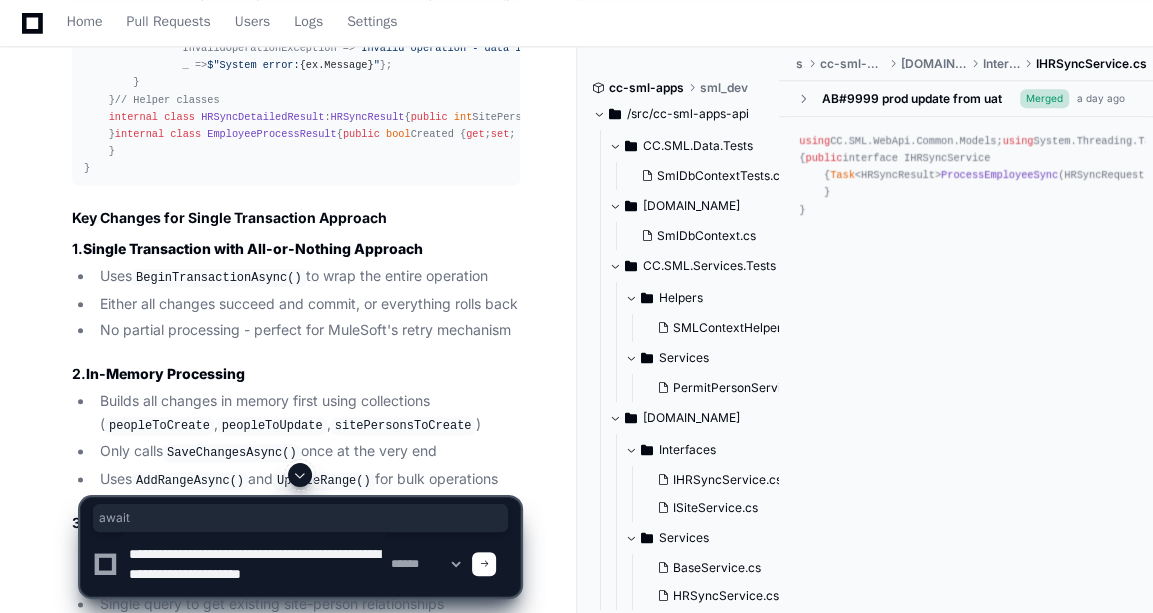 click on "await" 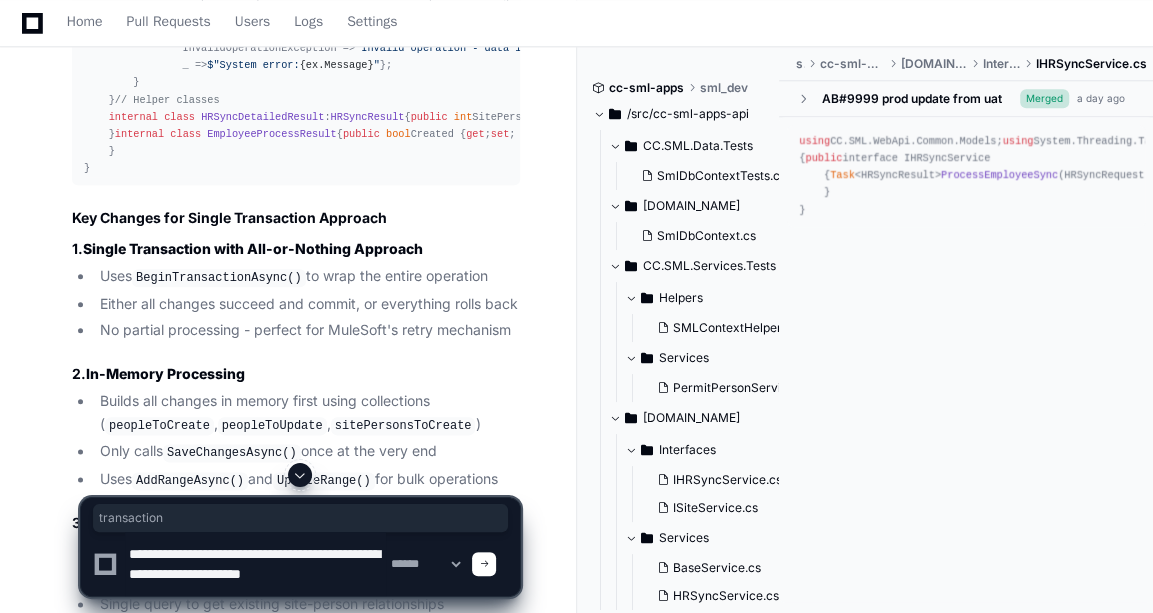 click on "using  CC.SML.Data;
using  CC.SML.Data.Models;
using  CC.SML.Services.Extensions;
using  CC.SML.Services.Interfaces;
using  CC.SML.WebApi.Common.Models;
using  Microsoft.EntityFrameworkCore;
using  Microsoft.EntityFrameworkCore.Storage;
using  Microsoft.Extensions.Logging;
using  System;
using  System.Collections.Generic;
using  System.Linq;
using  System.Threading.Tasks;
namespace   CC.SML.Services.Services
{
public   class   HRSyncService  :  BaseService ,  IHRSyncService
{
private   readonly  ILogger<HRSyncService> _logger;
private   readonly  SmlDbContext _smlDbContext;
private   readonly  IPersonService _personService;
private   readonly  ISitePersonService _sitePersonService;
private   readonly  ISiteService _siteService;
public   HRSyncService ( SmlDbContext smlDbContext, IPersonService personService, ISitePersonService sitePersonService, ISiteService siteService, ILogger<HRSyncService> logger ) :  base ( smlDbContext )   (" 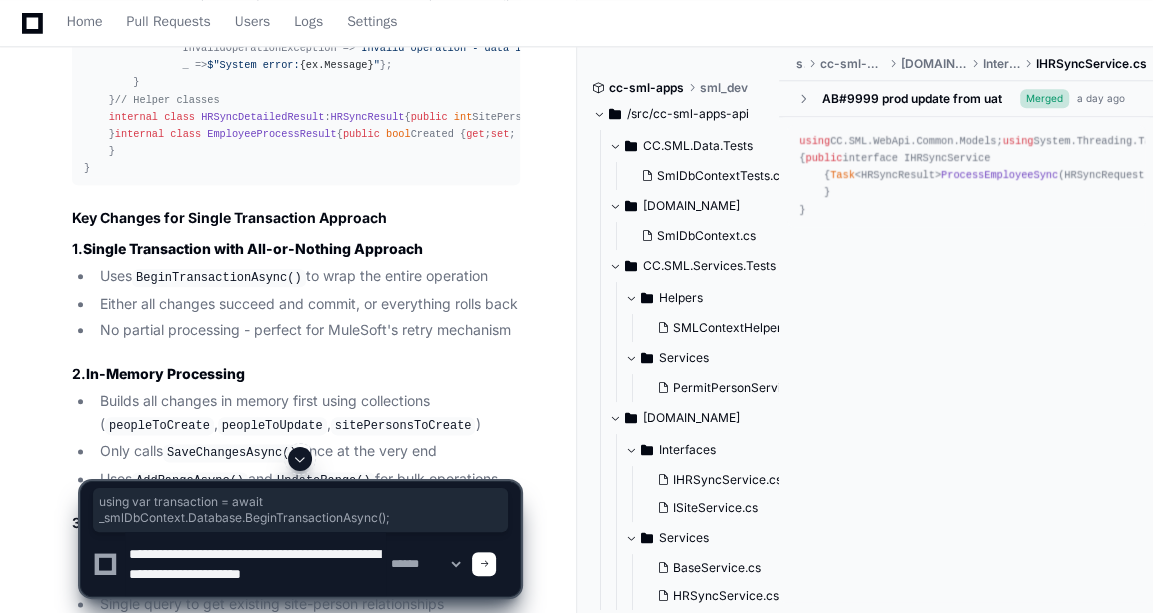 copy on "using   var  transaction =  await  _smlDbContext.Database.BeginTransactionAsync();" 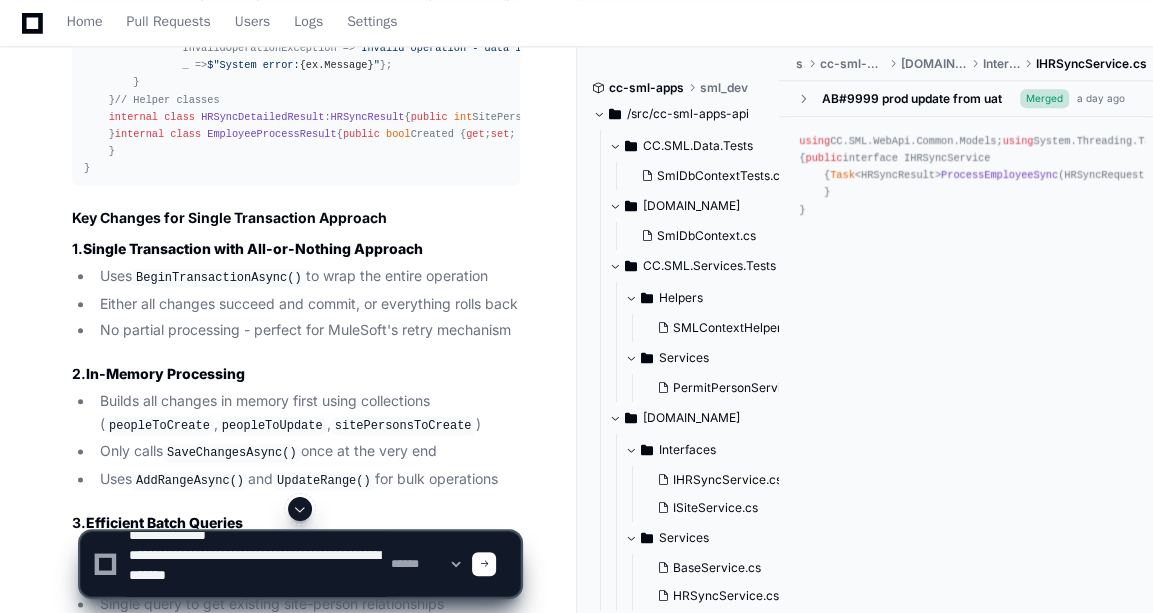paste on "**********" 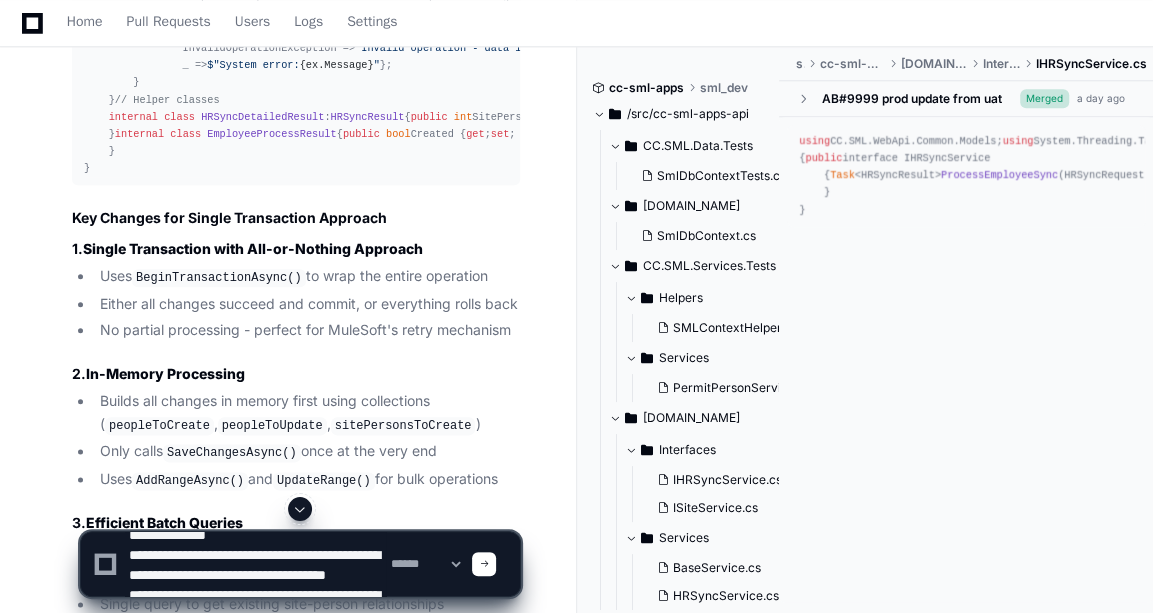 scroll, scrollTop: 39, scrollLeft: 0, axis: vertical 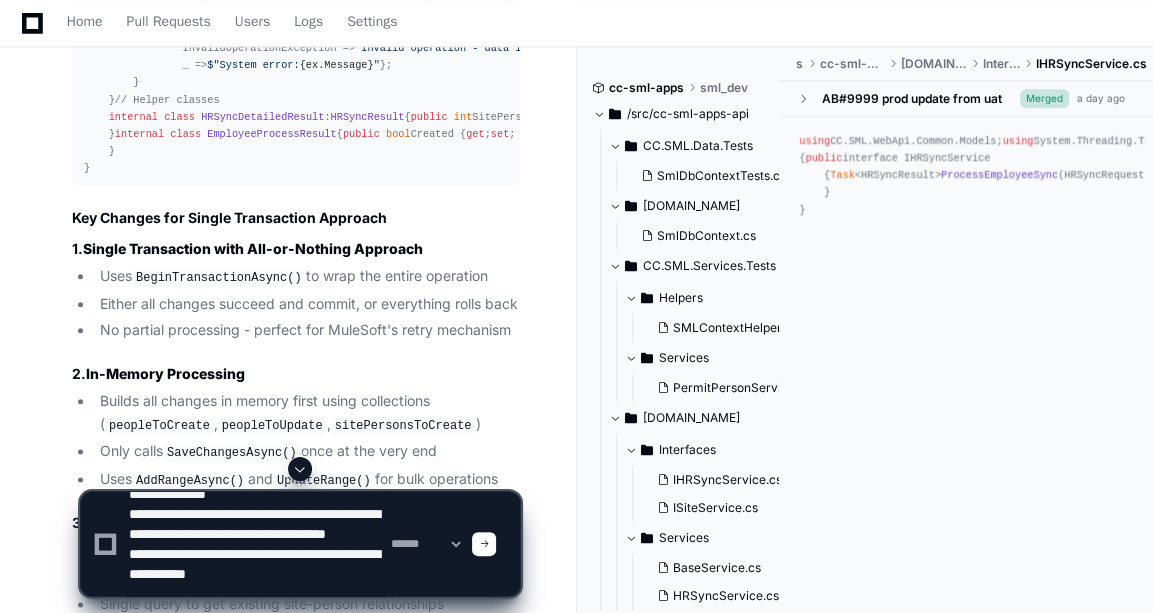 click 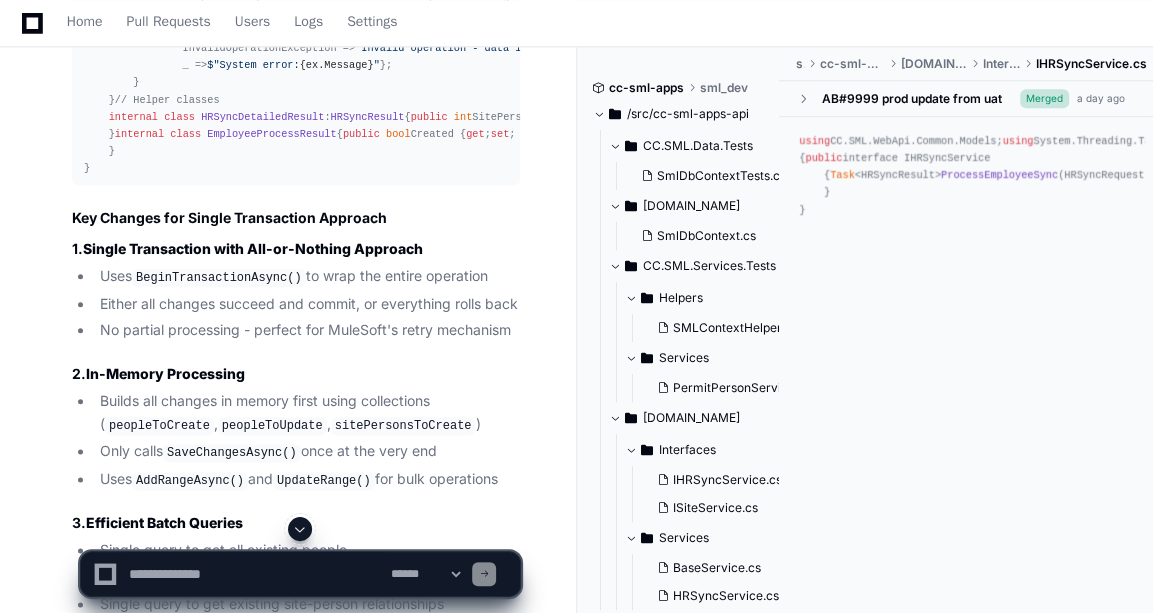 scroll, scrollTop: 0, scrollLeft: 0, axis: both 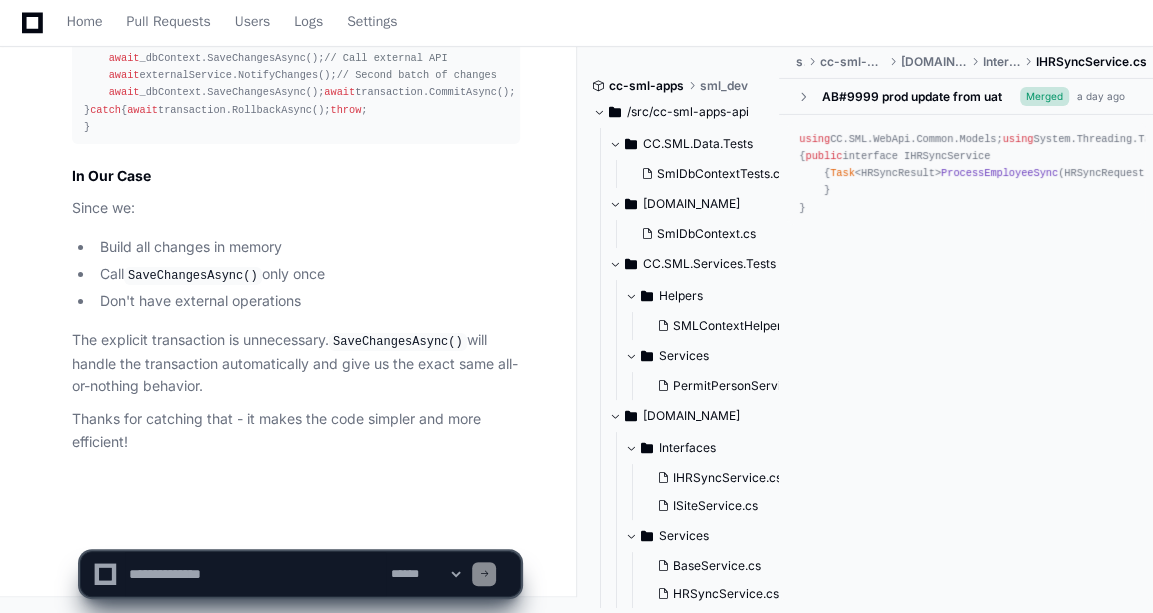 click on "Build all changes in memory
Call  SaveChangesAsync()  only once
Don't have external operations" 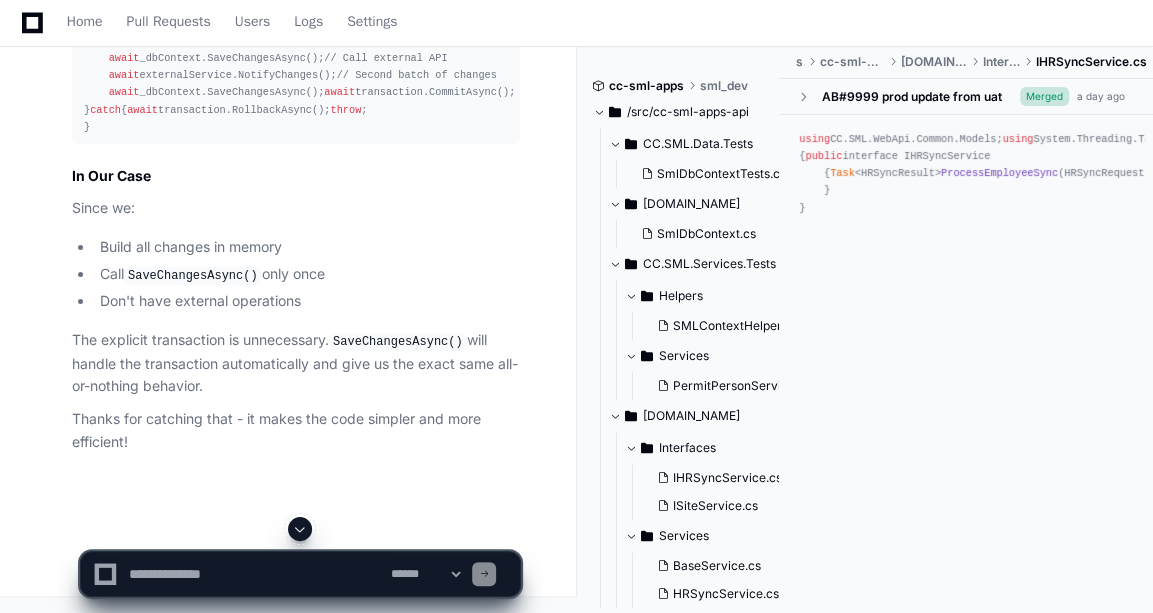 scroll, scrollTop: 20798, scrollLeft: 0, axis: vertical 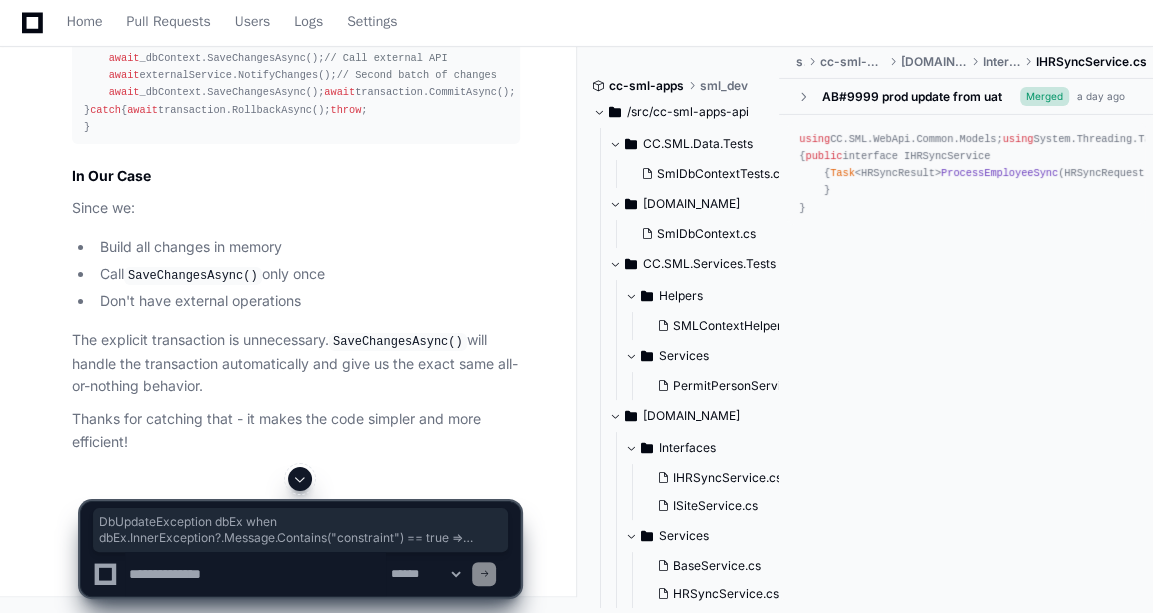 drag, startPoint x: 124, startPoint y: 460, endPoint x: 122, endPoint y: 291, distance: 169.01184 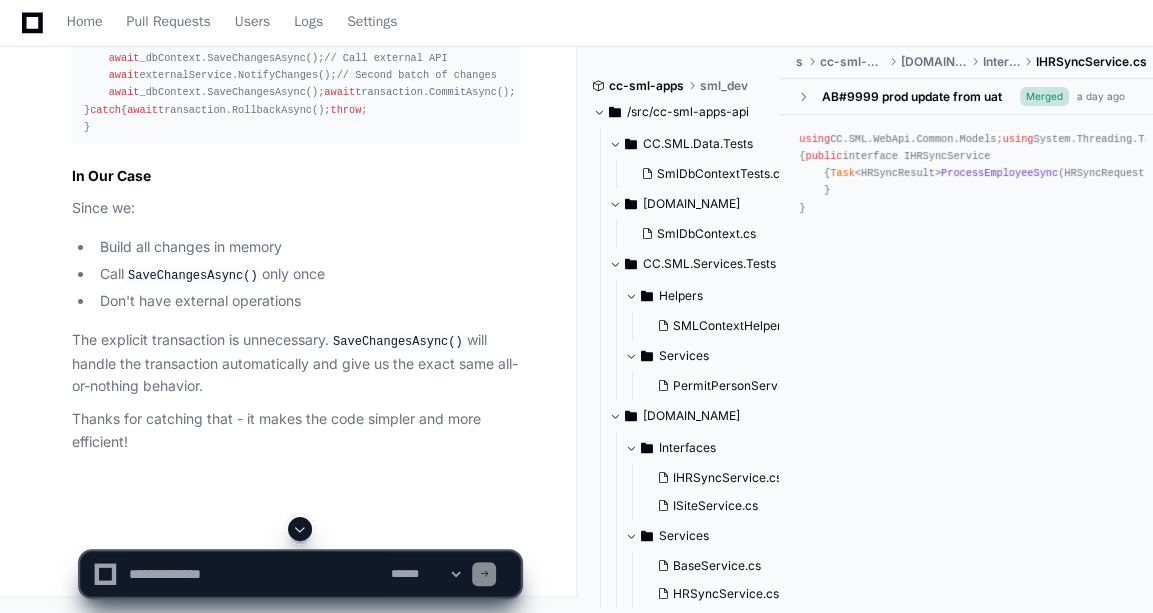 drag, startPoint x: 122, startPoint y: 478, endPoint x: 106, endPoint y: 236, distance: 242.52835 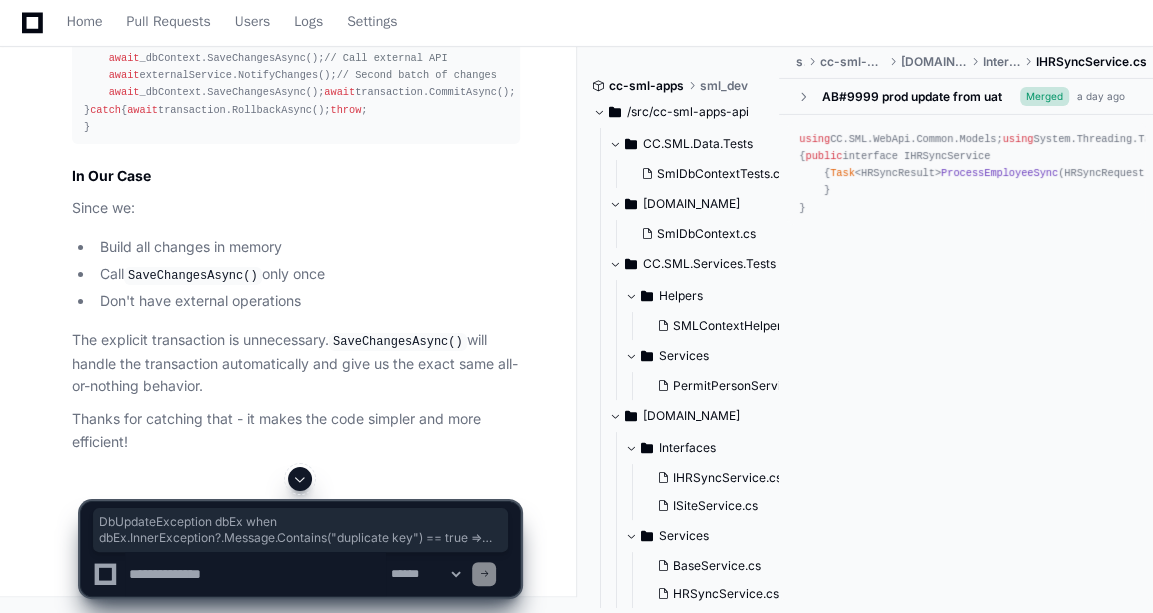 drag, startPoint x: 111, startPoint y: 470, endPoint x: 95, endPoint y: 224, distance: 246.51978 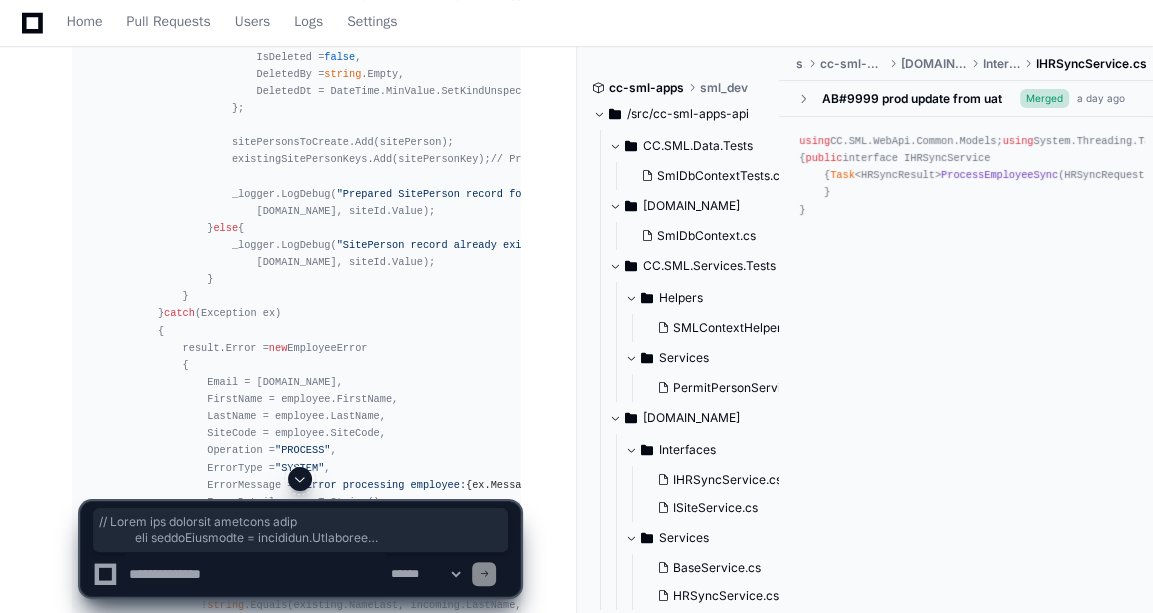 scroll, scrollTop: 13087, scrollLeft: 0, axis: vertical 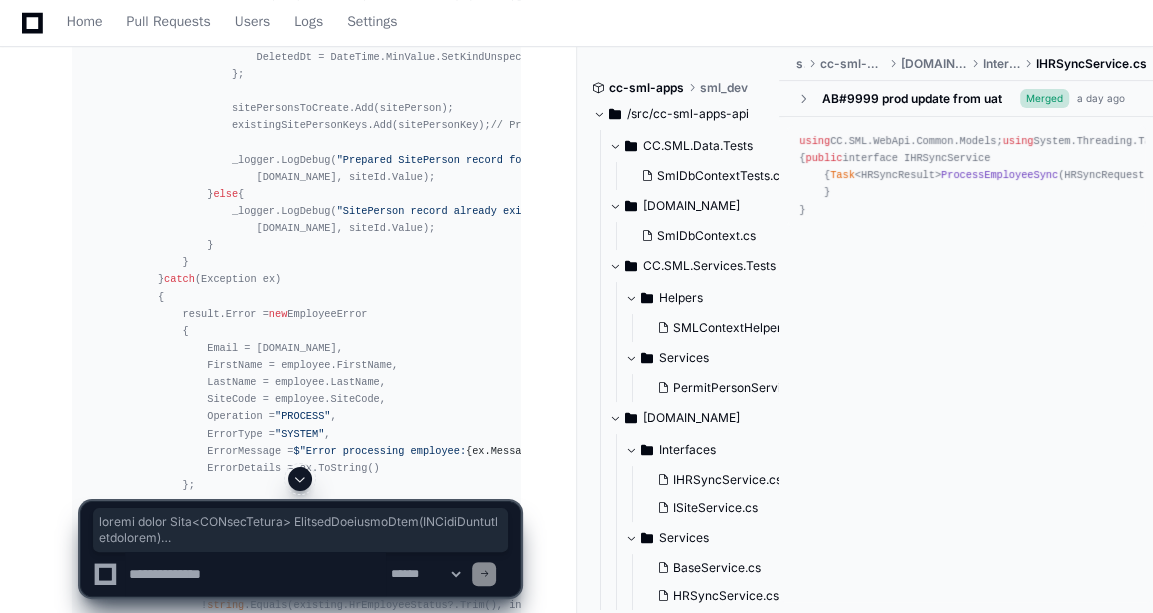 copy on "public   async  Task<HRSyncResult>  ProcessEmployeeSync ( HRSyncRequest employees )
{
const   int  maxRecommendedRecords =  500 ;
var  result =  new  HRSyncResult();
var  failedRecords =  new  List<EmployeeError>();
var  successfulEmails =  new  List< string >();
if  (employees.Employees.Count > maxRecommendedRecords)
{
_logger.LogWarning( "Large HR payload received: {Count} records. Consider reducing batch size." , employees.Employees.Count);
return   new  HRSyncResult
{
Success =  false ,
ErrorMessage =  $"Large HR payload received:  {employees.Employees.Count}  records. Maximum allowed:  {maxRecommendedRecords}  records." ,
CreatedCount =  0 ,
UpdatedCount =  0 ,
FailedCount = employees.Employees.Count,
SkippedCount =  0
};
..." 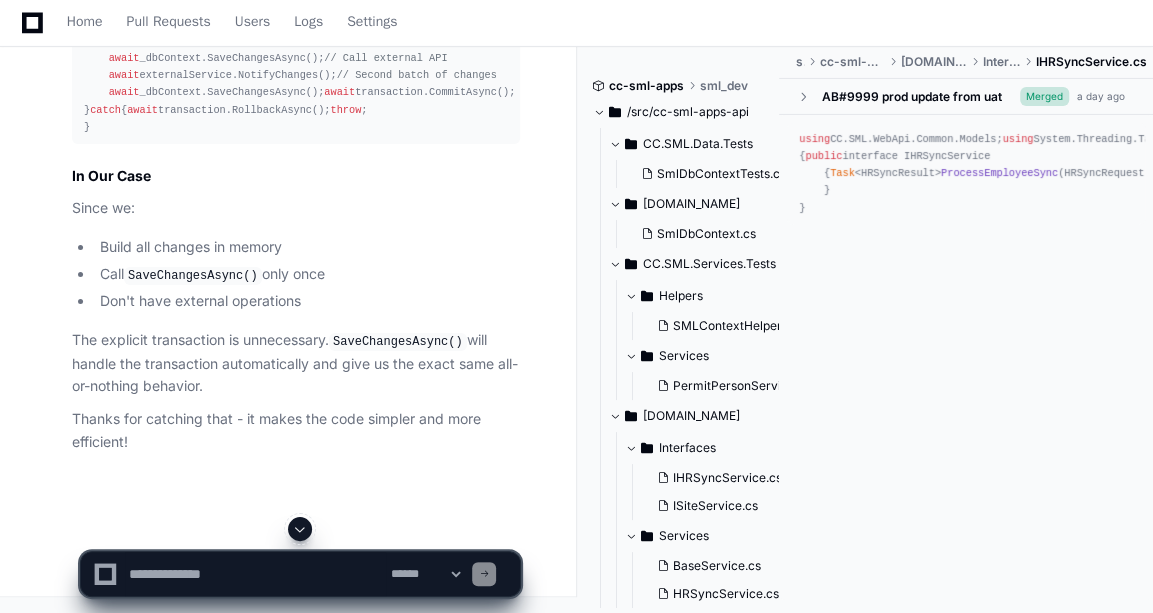 scroll, scrollTop: 21115, scrollLeft: 0, axis: vertical 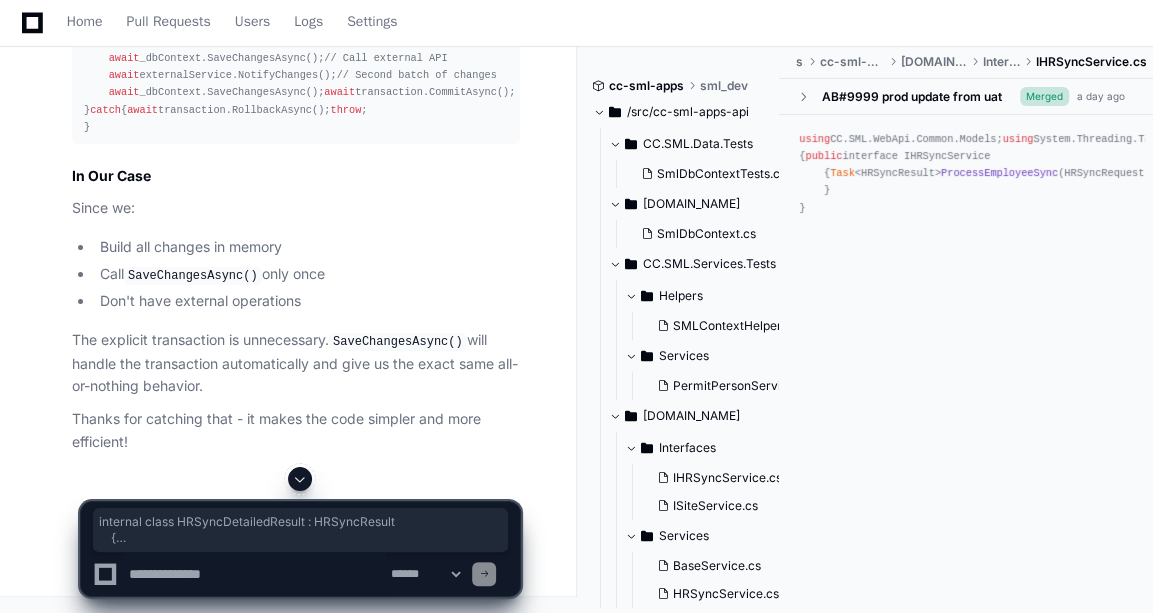 drag, startPoint x: 104, startPoint y: 209, endPoint x: 161, endPoint y: 424, distance: 222.42752 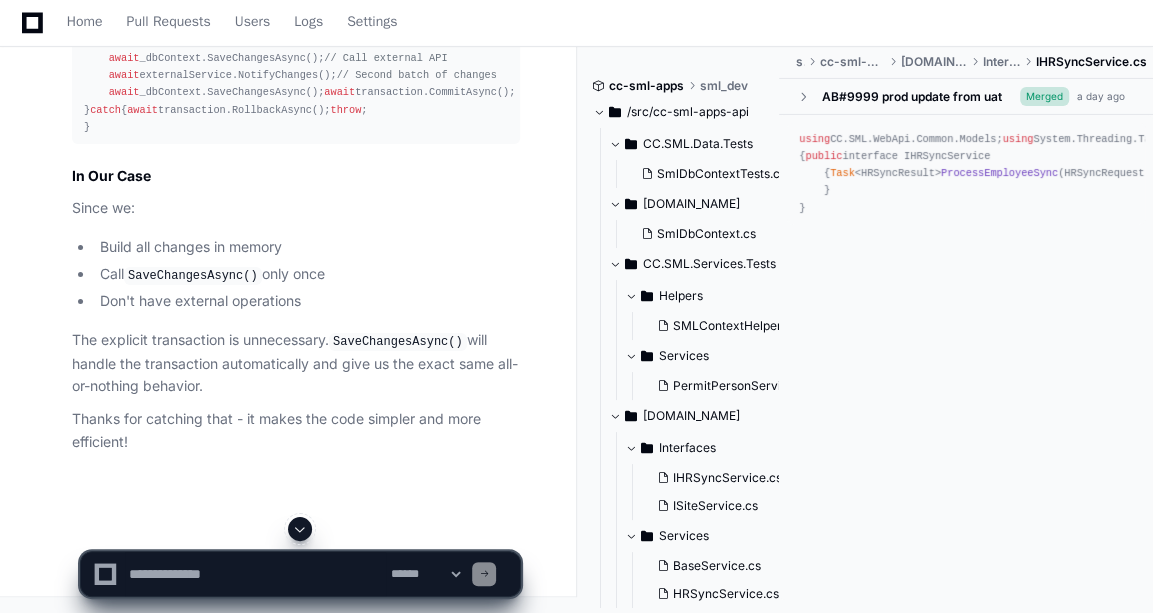 click on "Improving HR Sync Service Error Handling  Created by  @ suruchi  8 minutes ago   Share
suruchi 23 minutes ago in the current hrsyncservice when i get over 100 records it creates 4 batches and the forst batch as 25 records, and it adds them successfully but then it gets into thsi exception
An attempt was made to use the context instance while it is being configured. A DbContext instance cannot be used inside 'OnConfiguring' since it is still being configured at this point. This can happen if a second operation is started on this context instance before a previous operation completed. Any instance members are not guaranteed to be thread safe.
catch (Exception ex)
{
hasErrors = true;
_logger.LogError(ex, "Error processing HR sync batch");
}this is the response and it doesnot tell about the reason for failure
{
"success": false,
"createdCount": 0,
"updatedCount": 0,
"failedCount": 0,
"skippedCount": 3,
"errorMessage": "Processing completed with 0 failures out of 97 records.",
"failedRecords":  ," 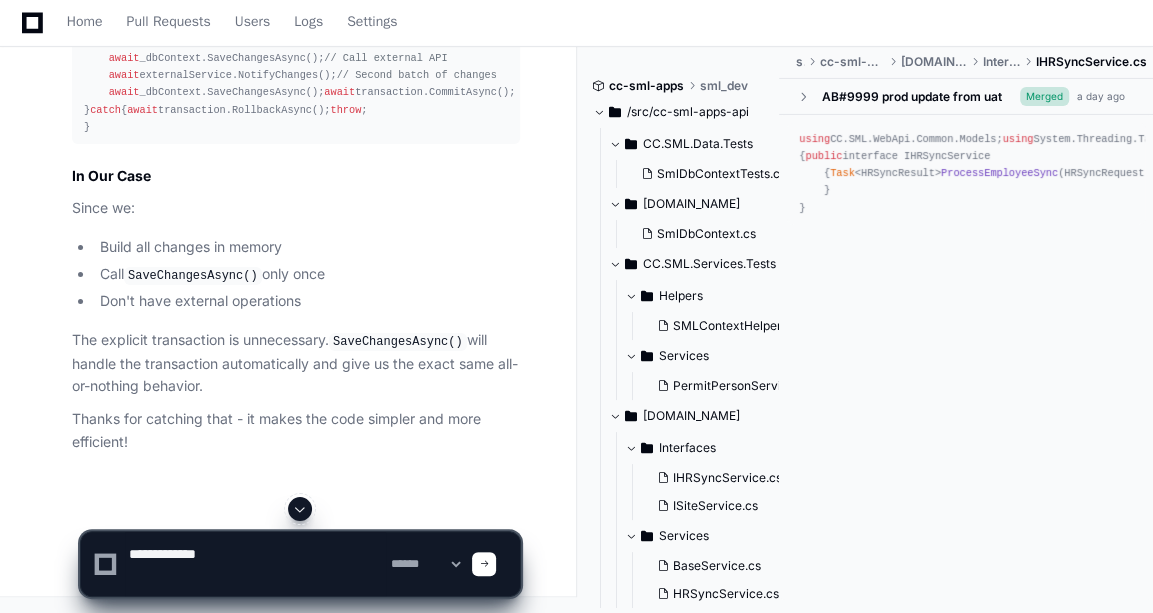 paste on "**********" 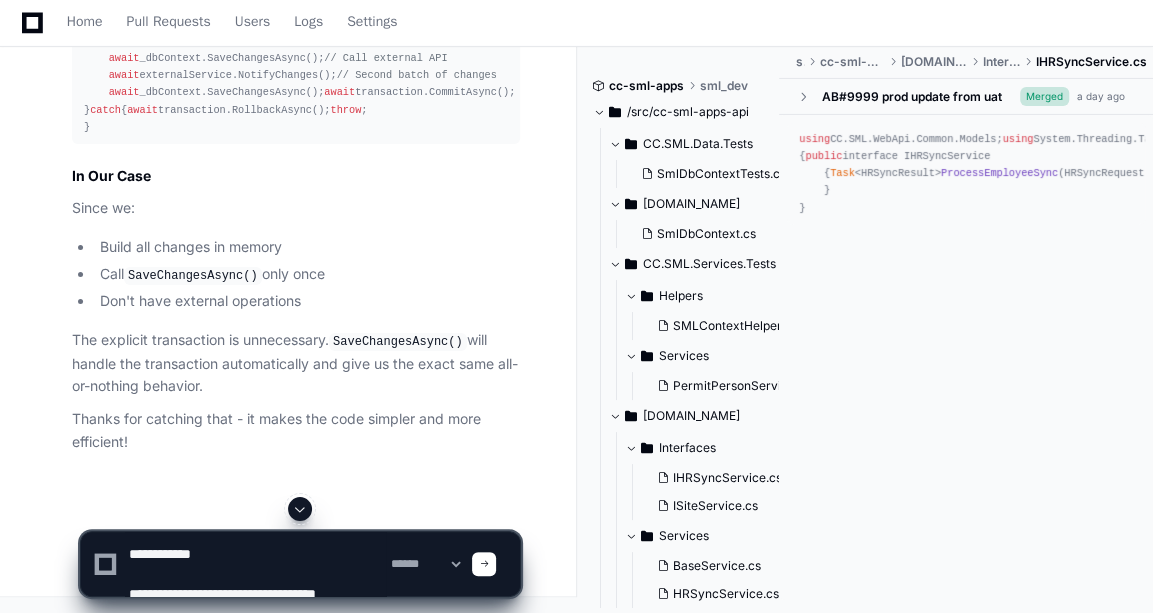 scroll, scrollTop: 526, scrollLeft: 0, axis: vertical 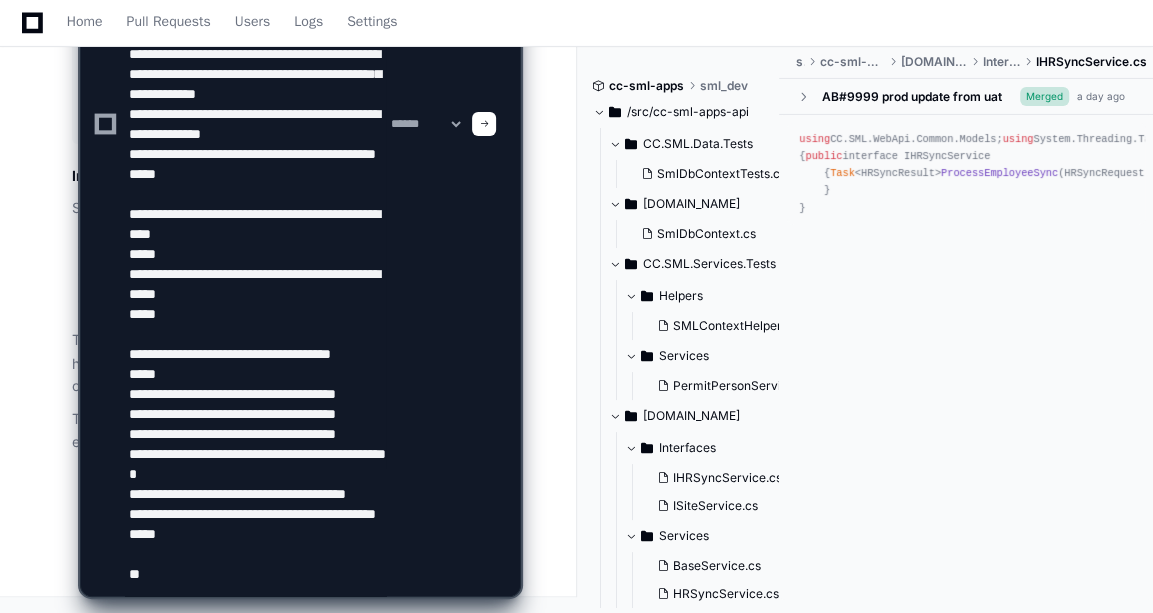 type 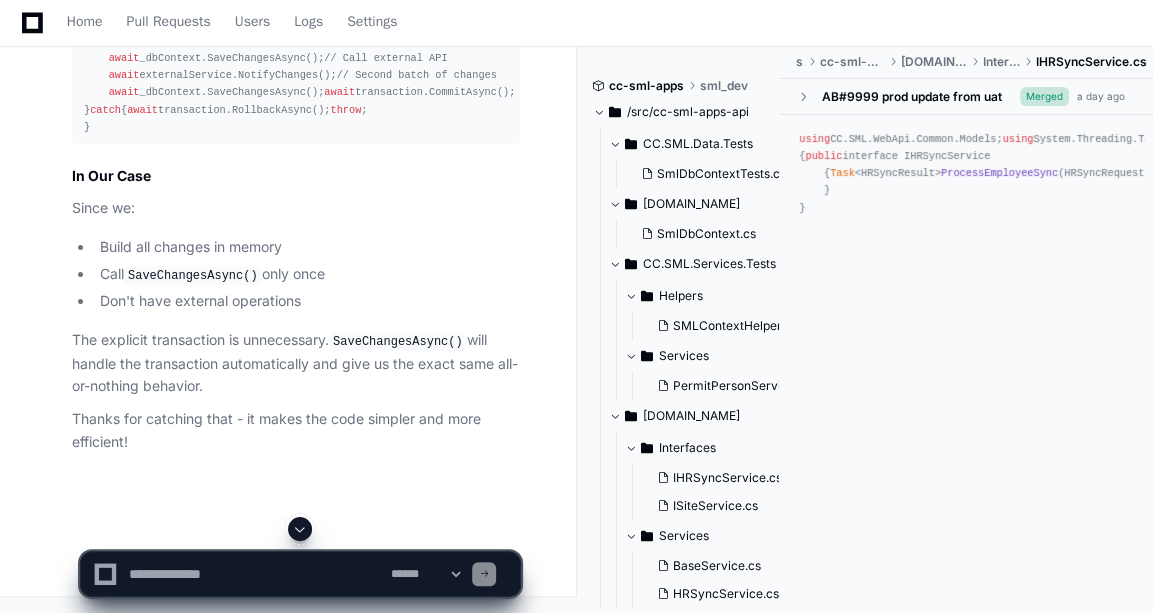 scroll, scrollTop: 0, scrollLeft: 0, axis: both 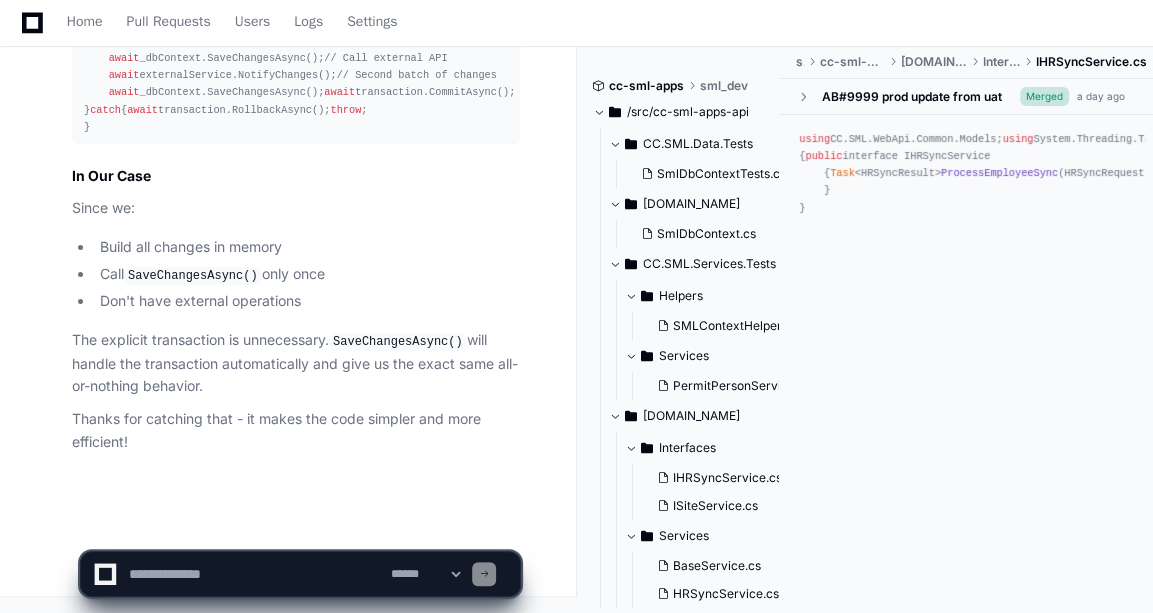 click on "PlayerZero now Thinking You're absolutely right! Great question. The explicit transaction is actually  redundant  in this case.
SaveChangesAsync()  already provides transactional behavior by default:
SaveChangesAsync() automatically wraps all changes in a transaction
If any change fails, EF Core automatically rolls back everything
If all changes succeed, it commits automatically
Here's the simplified version without the redundant transaction:
public   async  Task<HRSyncResult>  ProcessEmployeeSync ( HRSyncRequest employees )
{
const   int  maxRecommendedRecords =  500 ;
// ... validation code ...
try
{
var  syncResult =  await  ProcessEmployeesInSingleTransaction(validEmployees);
// Only save if everything was successful
if  (syncResult.Success)
{
await  _smlDbContext.SaveChangesAsync();  // This is already transactional! else
{
_logger.LogError(" 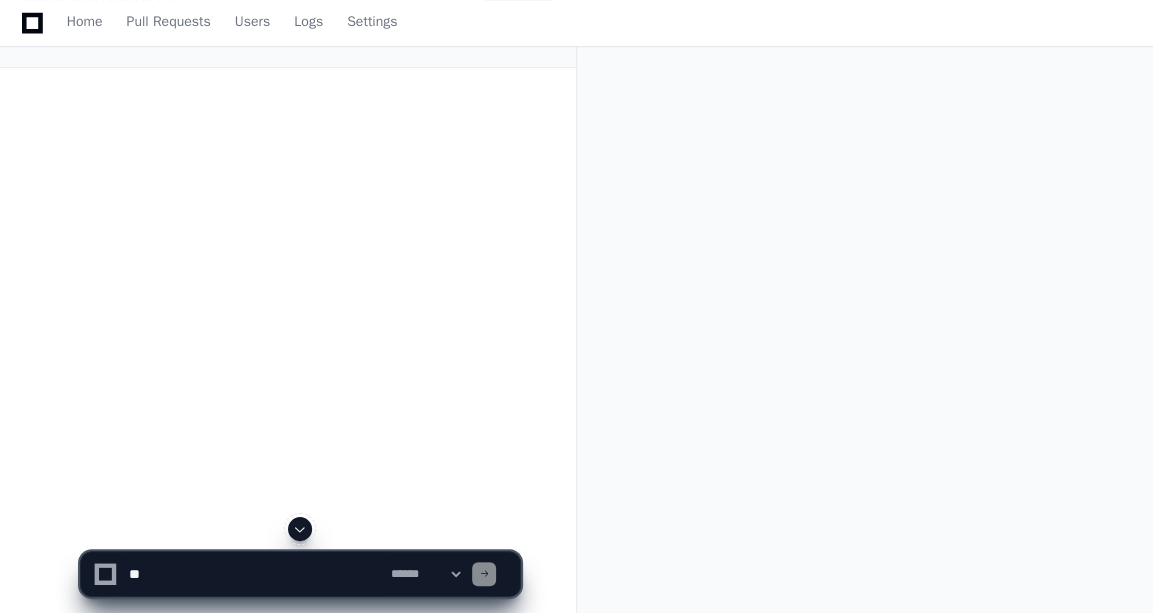 scroll, scrollTop: 146, scrollLeft: 0, axis: vertical 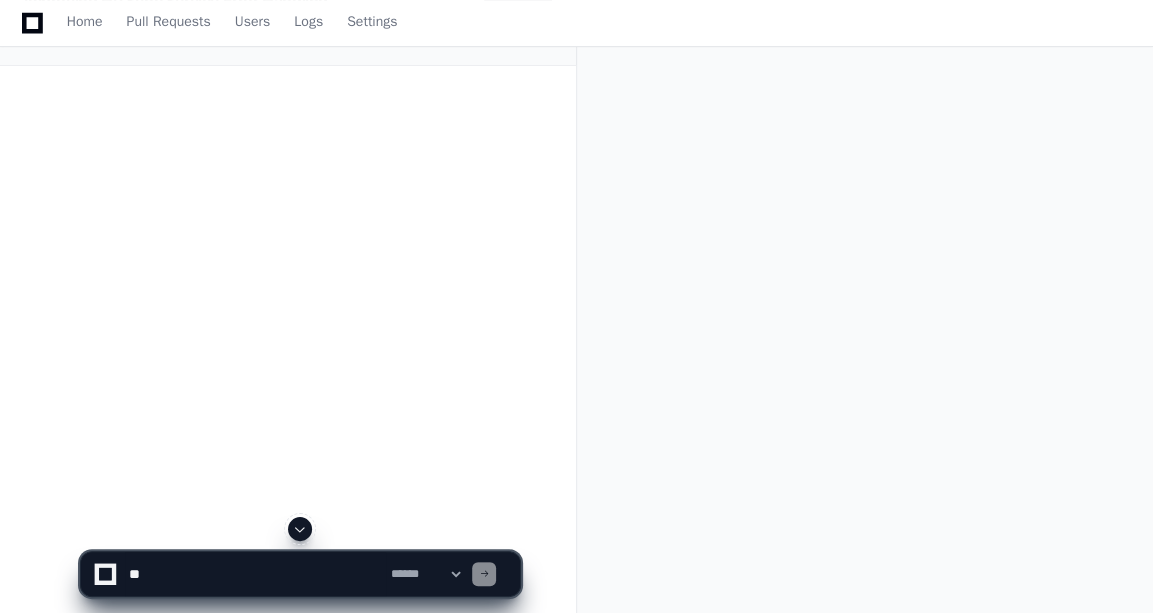 click 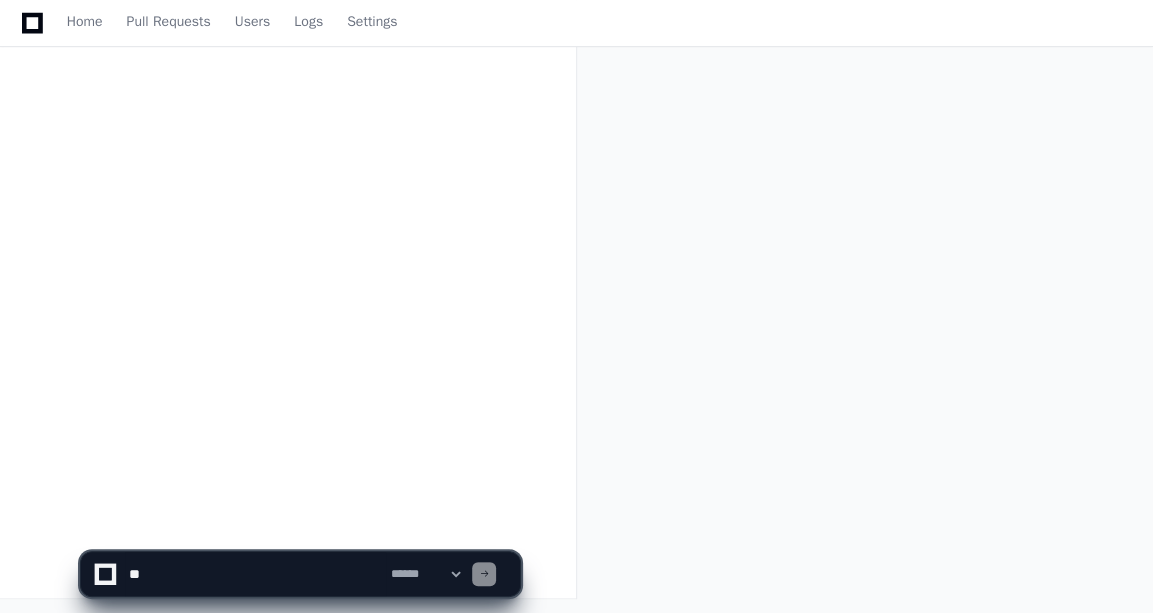 scroll, scrollTop: 0, scrollLeft: 0, axis: both 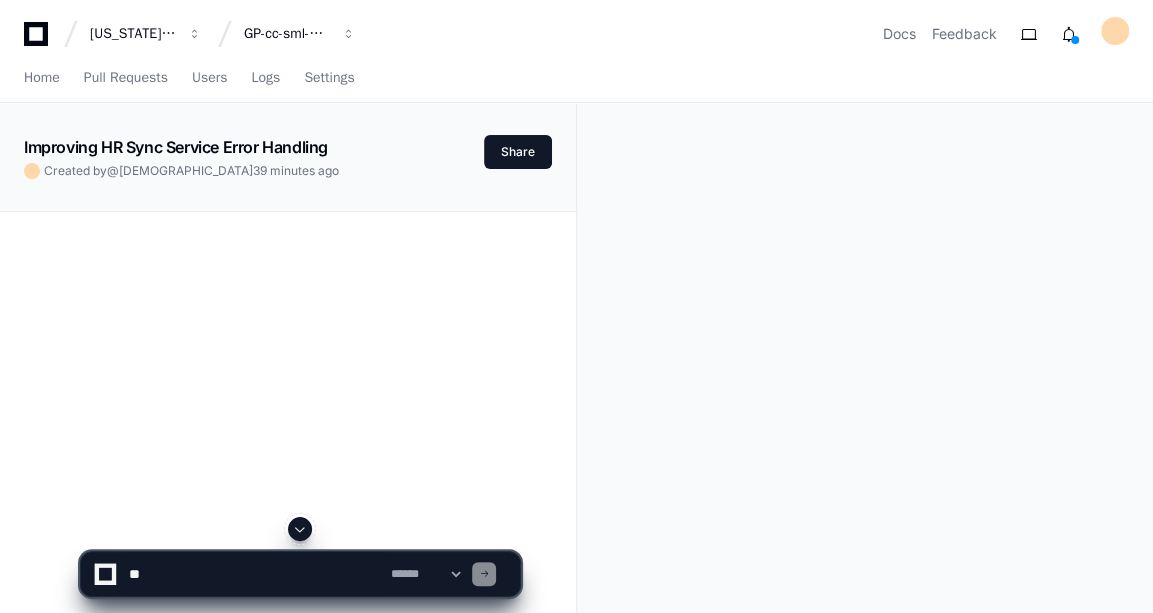 click 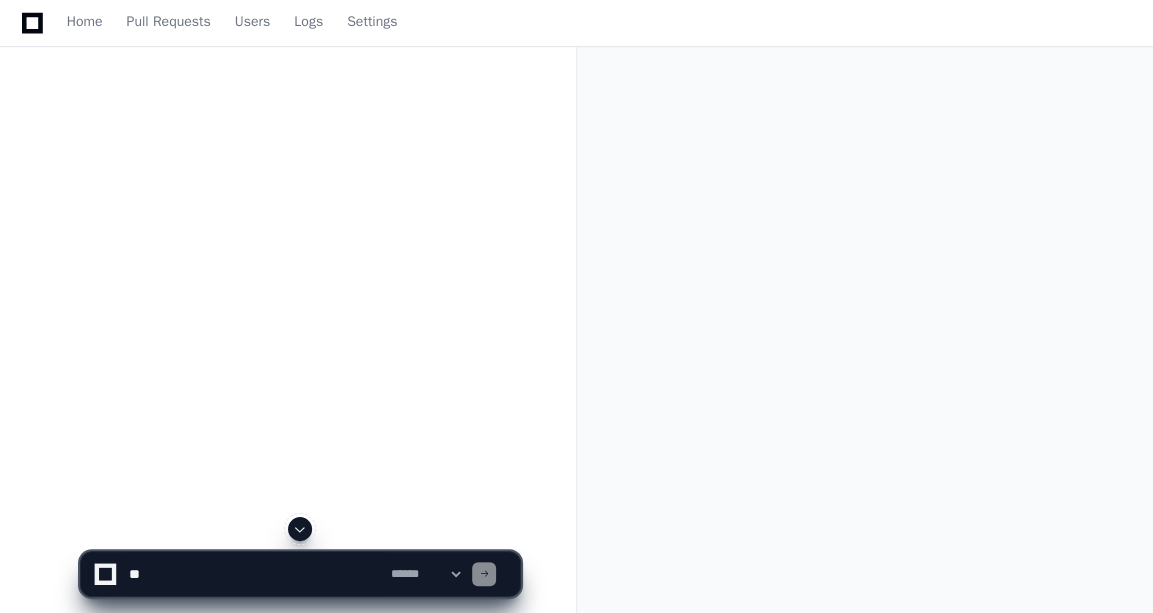 scroll, scrollTop: 323, scrollLeft: 0, axis: vertical 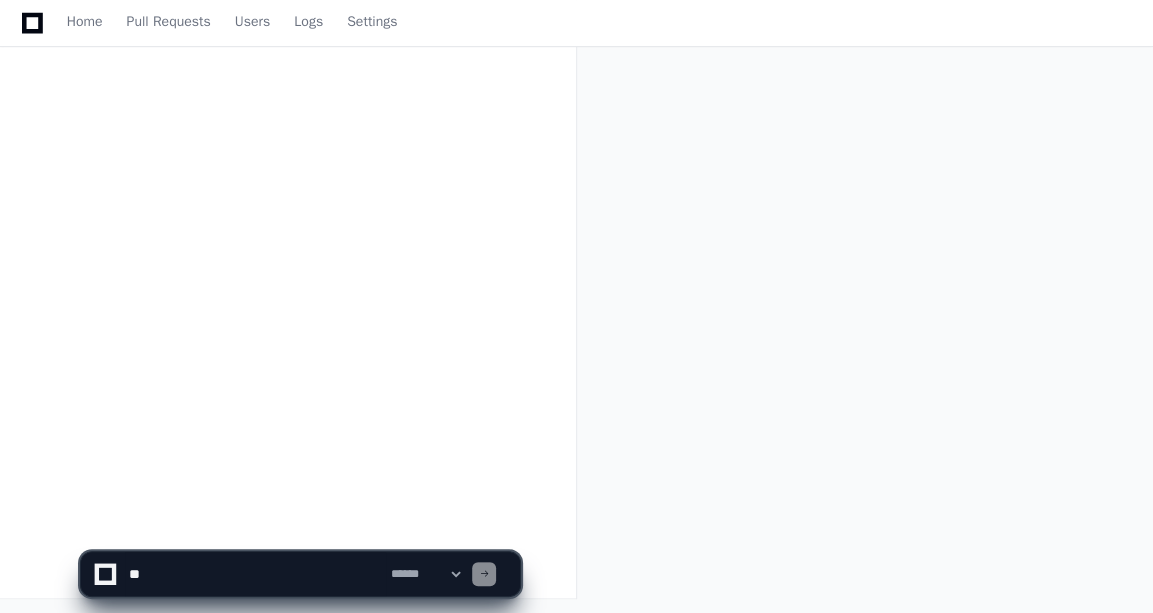 click on "**********" 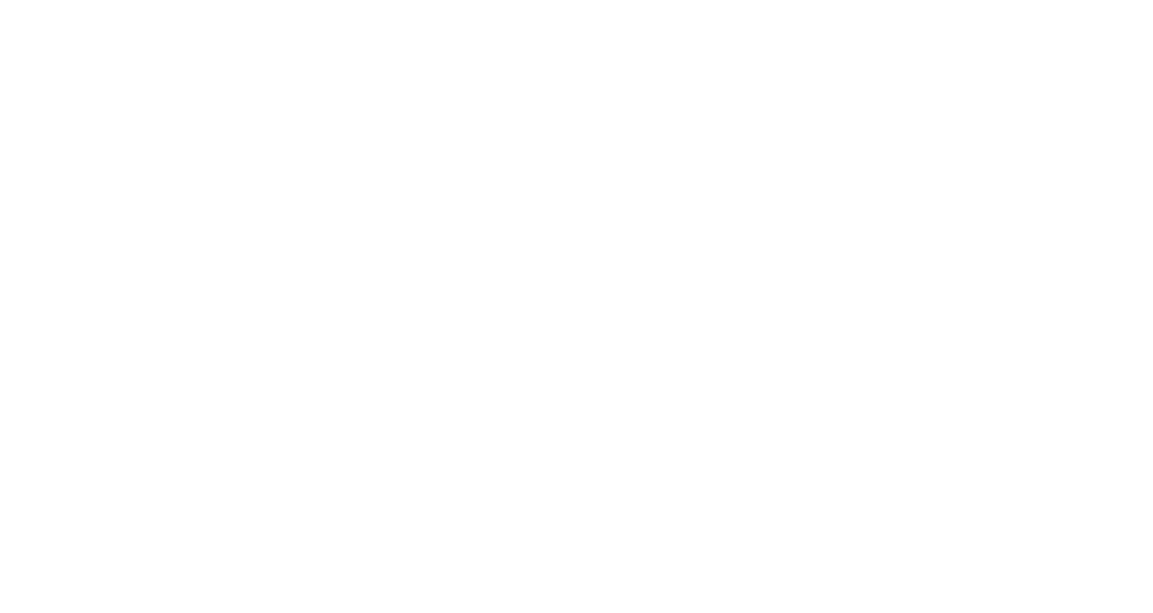scroll, scrollTop: 0, scrollLeft: 0, axis: both 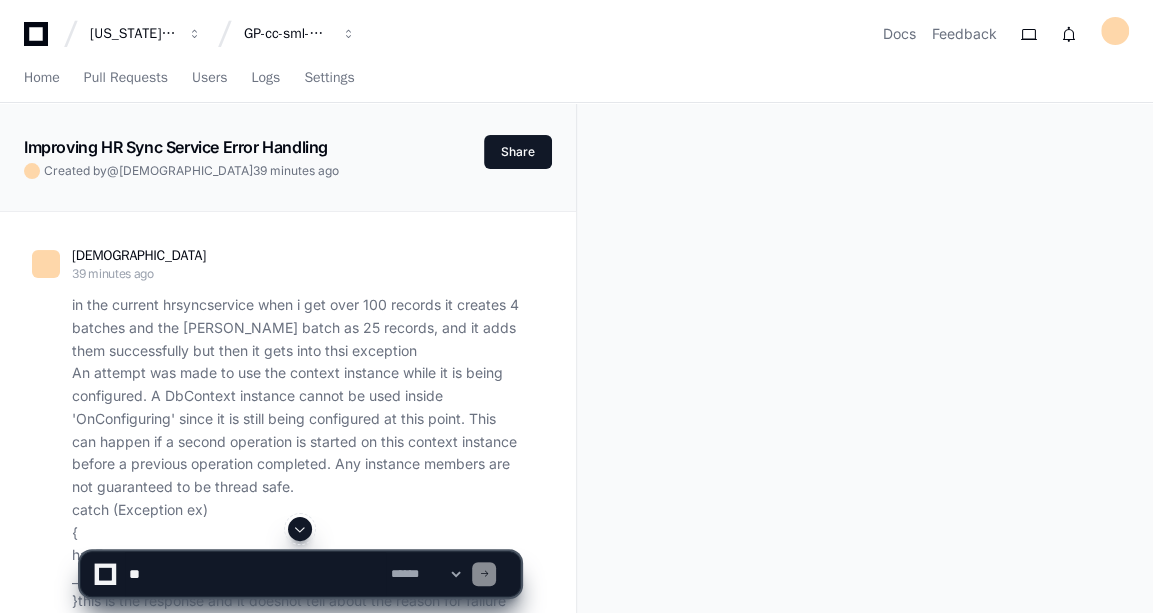 click 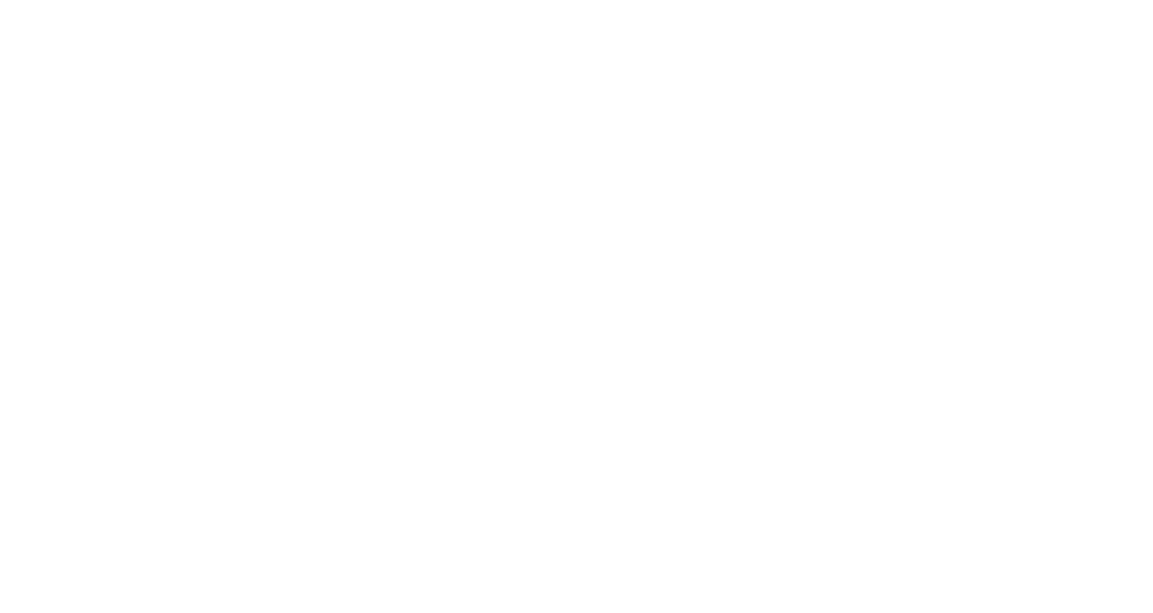 scroll, scrollTop: 0, scrollLeft: 0, axis: both 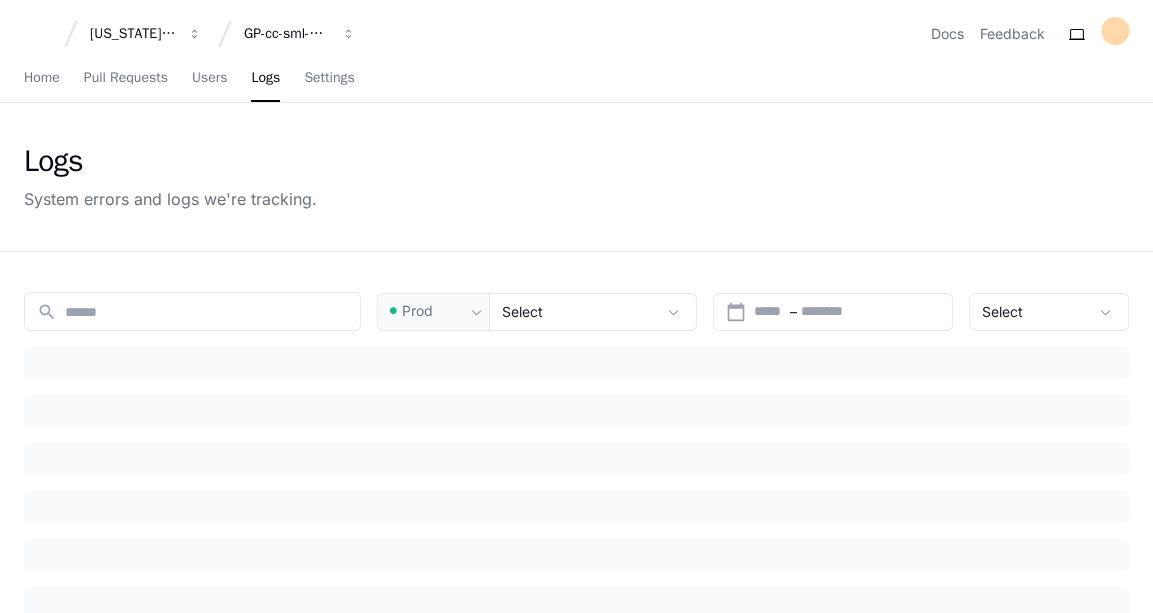 type on "**********" 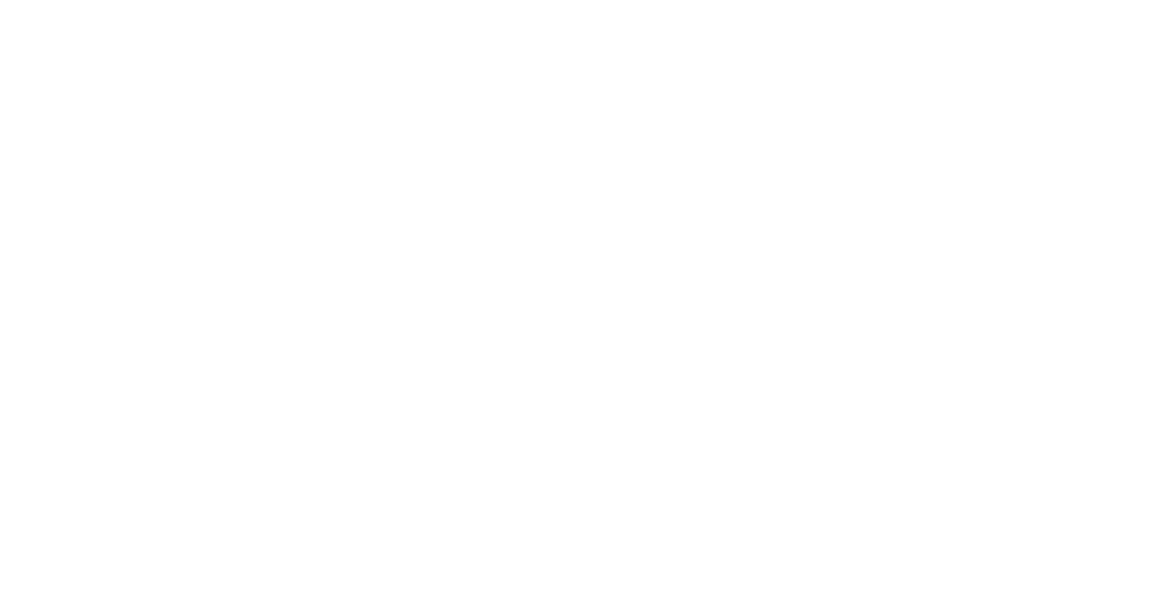 scroll, scrollTop: 0, scrollLeft: 0, axis: both 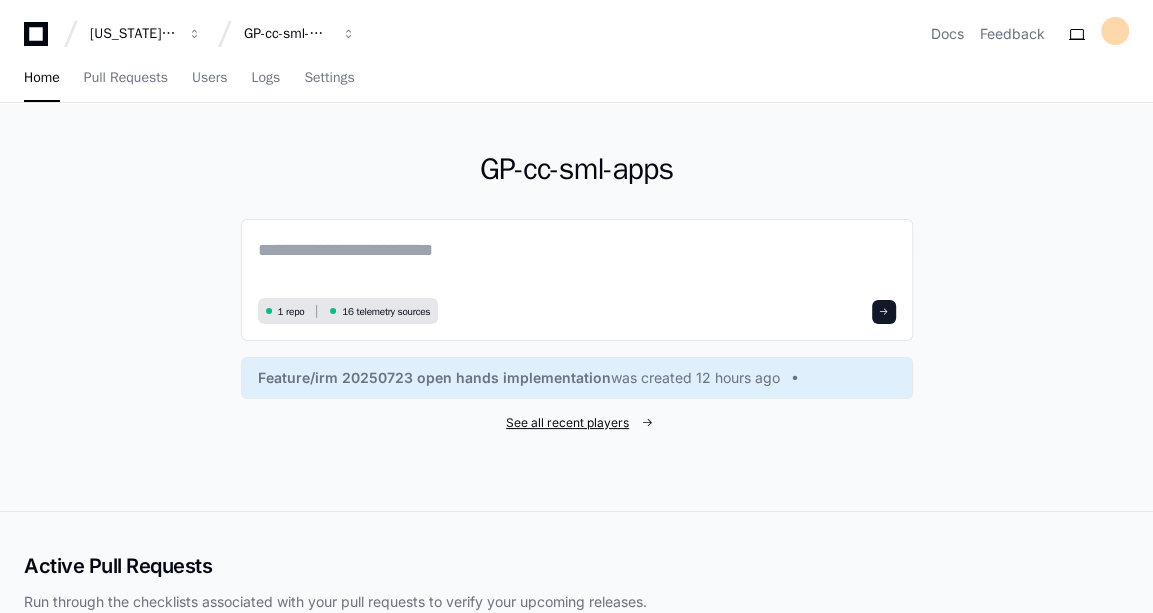 click on "See all recent players" 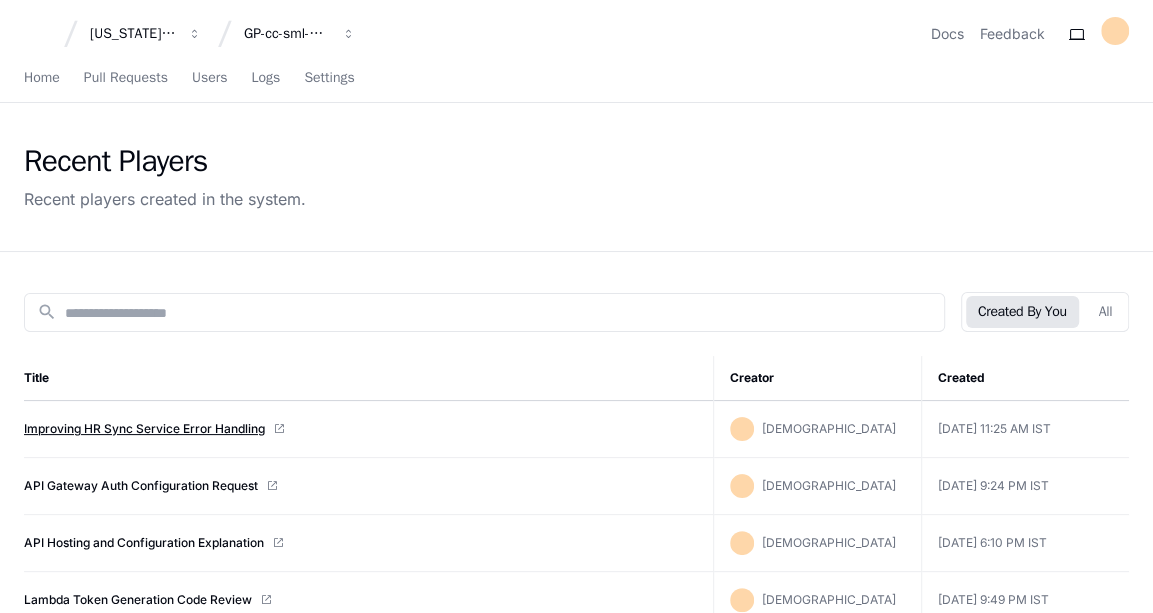 scroll, scrollTop: 39, scrollLeft: 0, axis: vertical 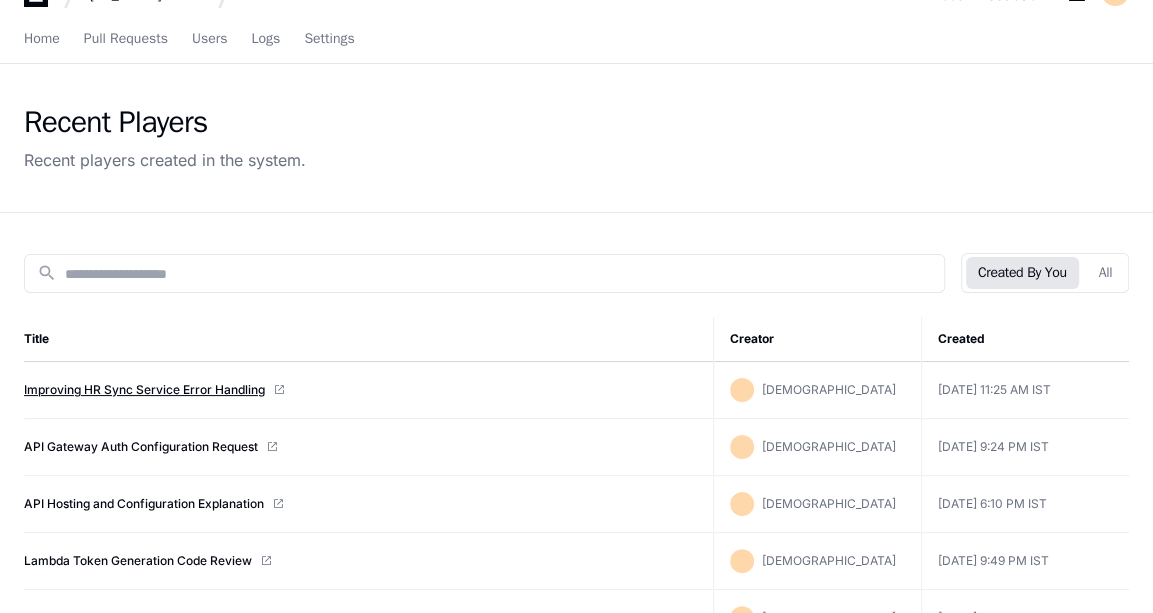click on "Improving HR Sync Service Error Handling" 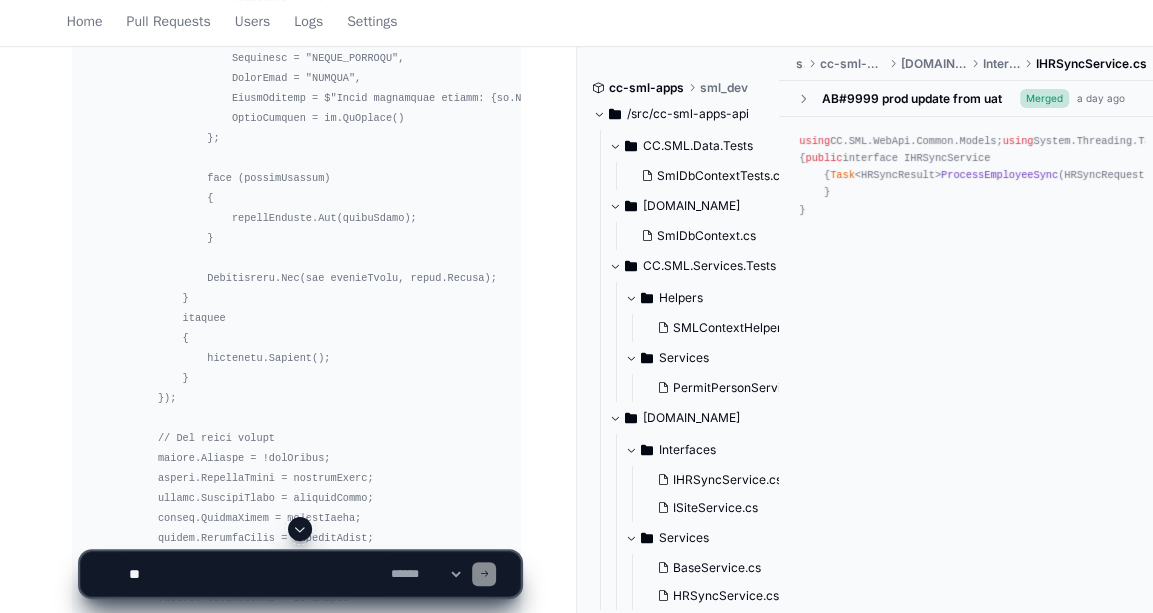 scroll, scrollTop: 4858, scrollLeft: 0, axis: vertical 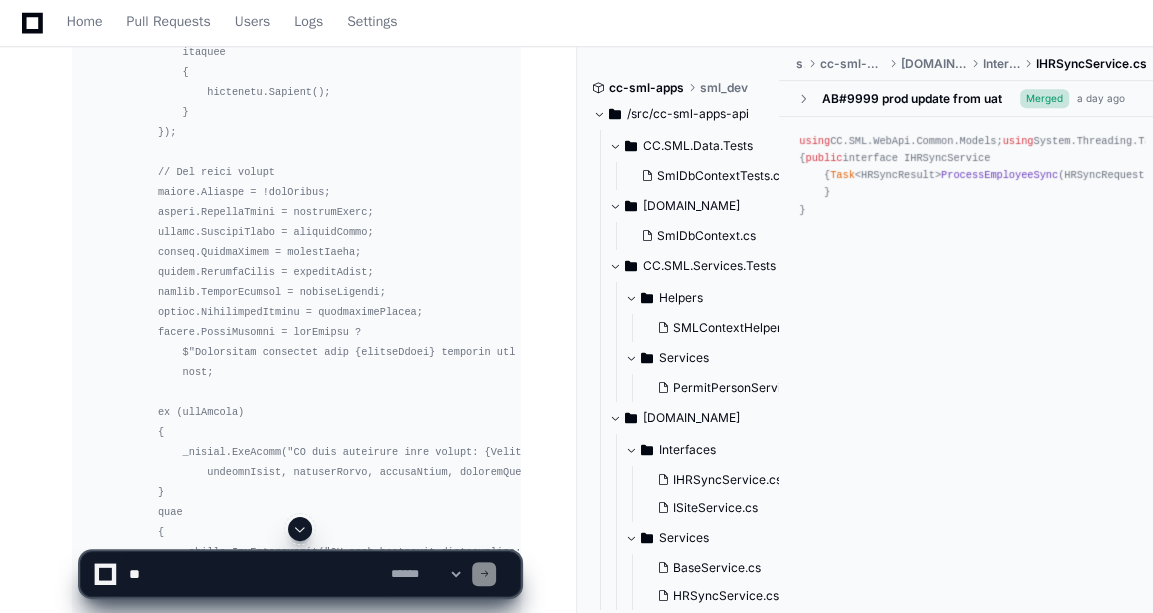 click 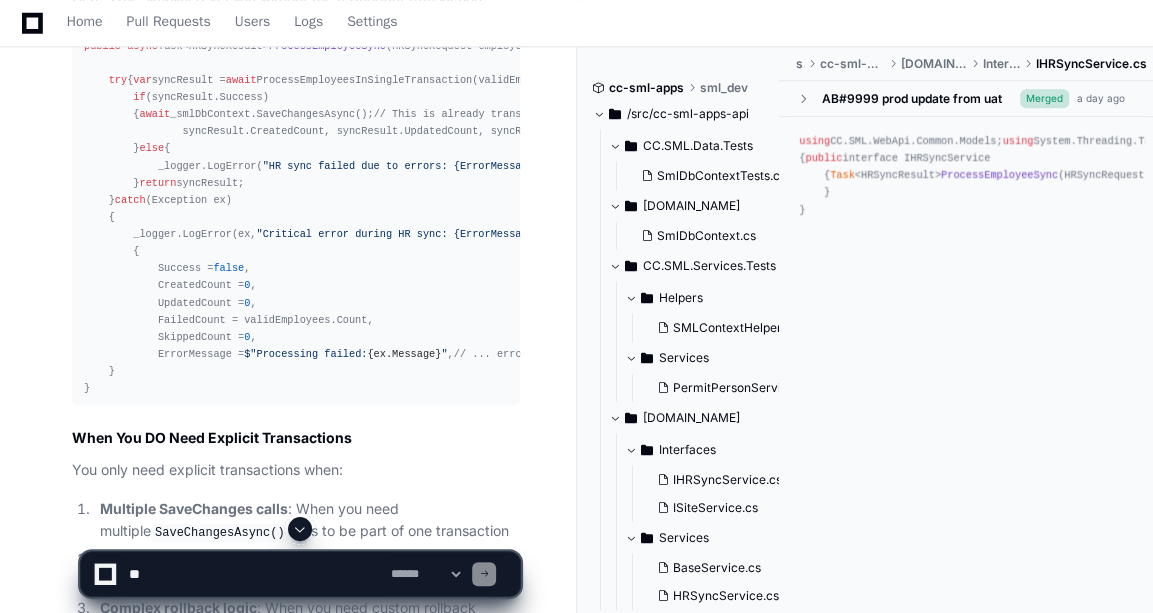 scroll, scrollTop: 27665, scrollLeft: 0, axis: vertical 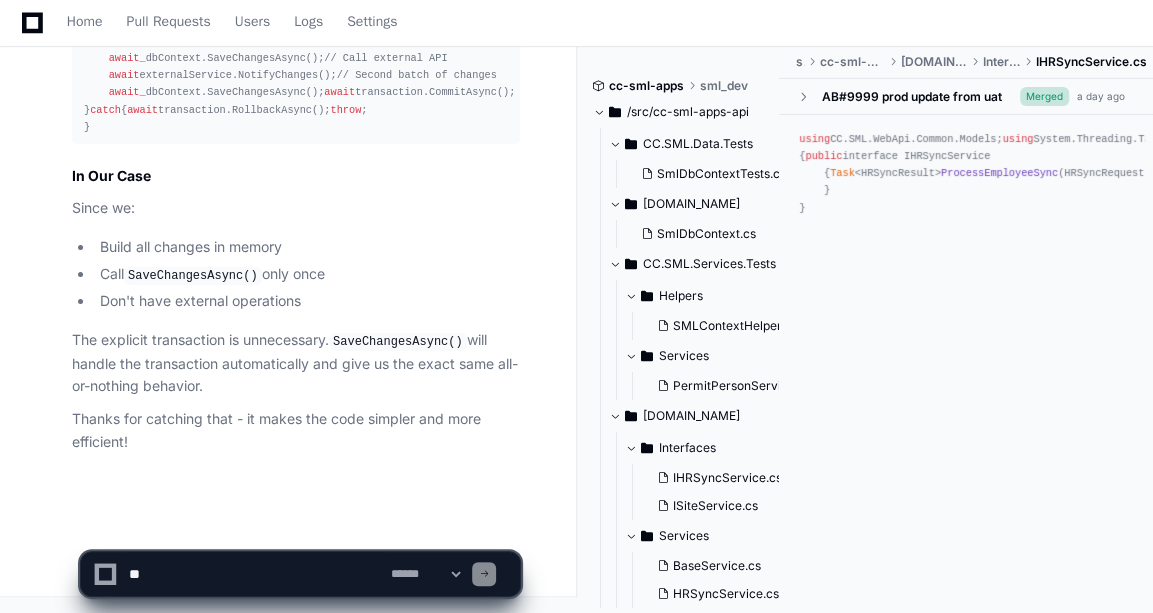 click 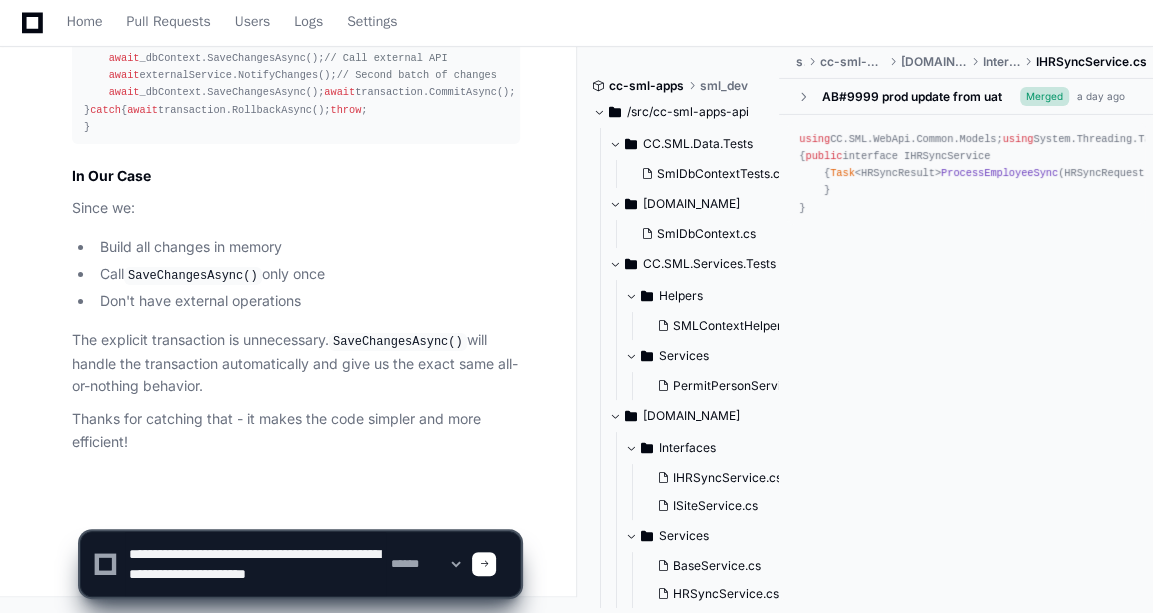 scroll, scrollTop: 6, scrollLeft: 0, axis: vertical 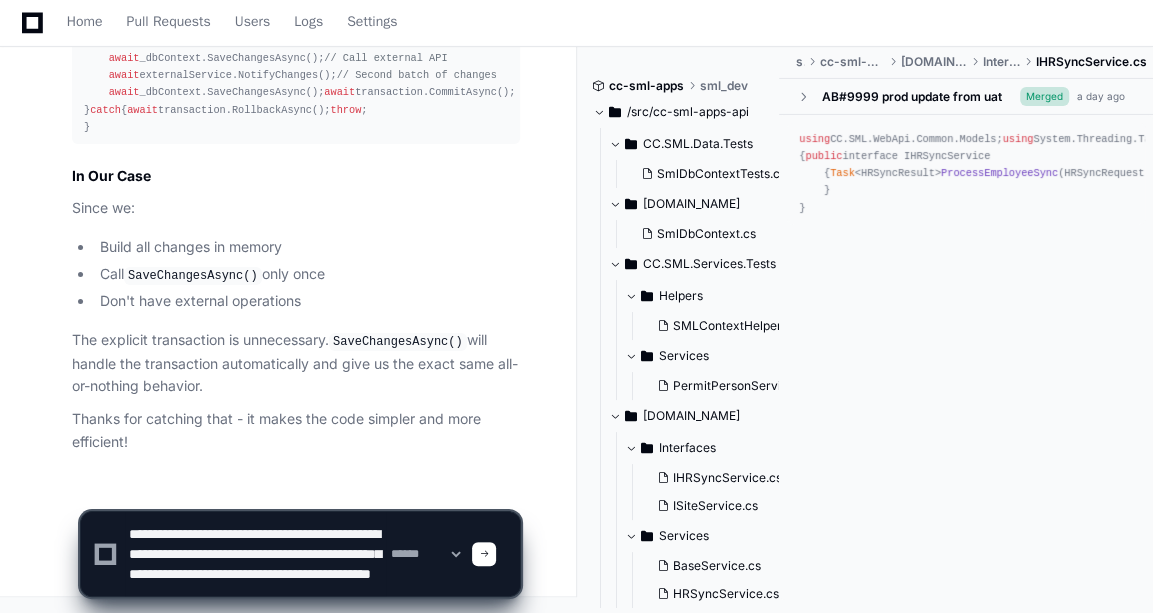paste on "*********" 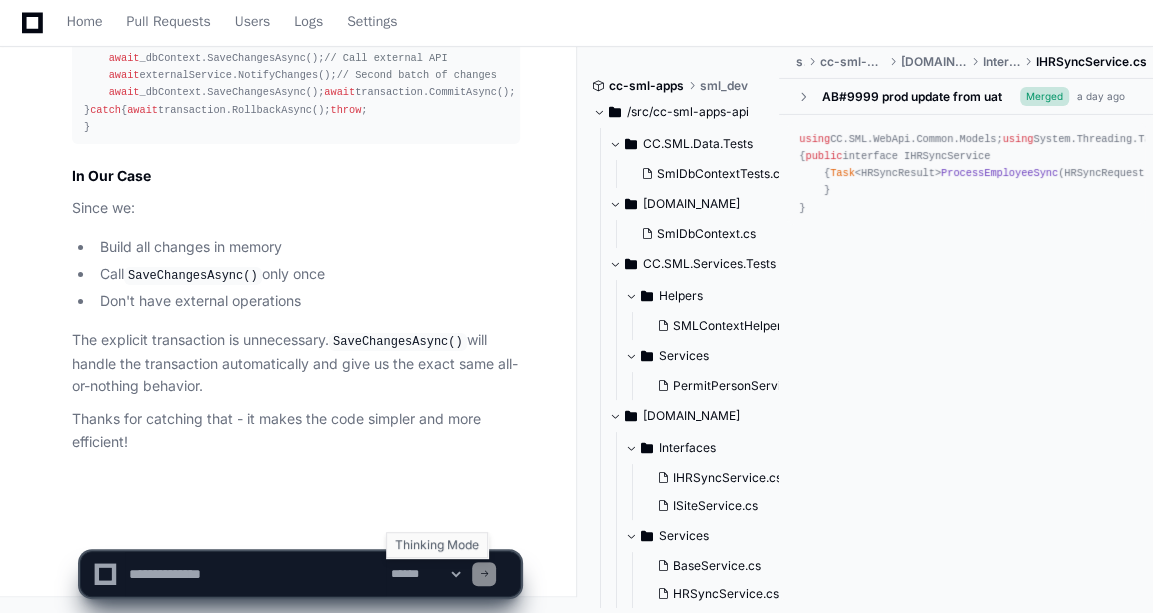 scroll, scrollTop: 0, scrollLeft: 0, axis: both 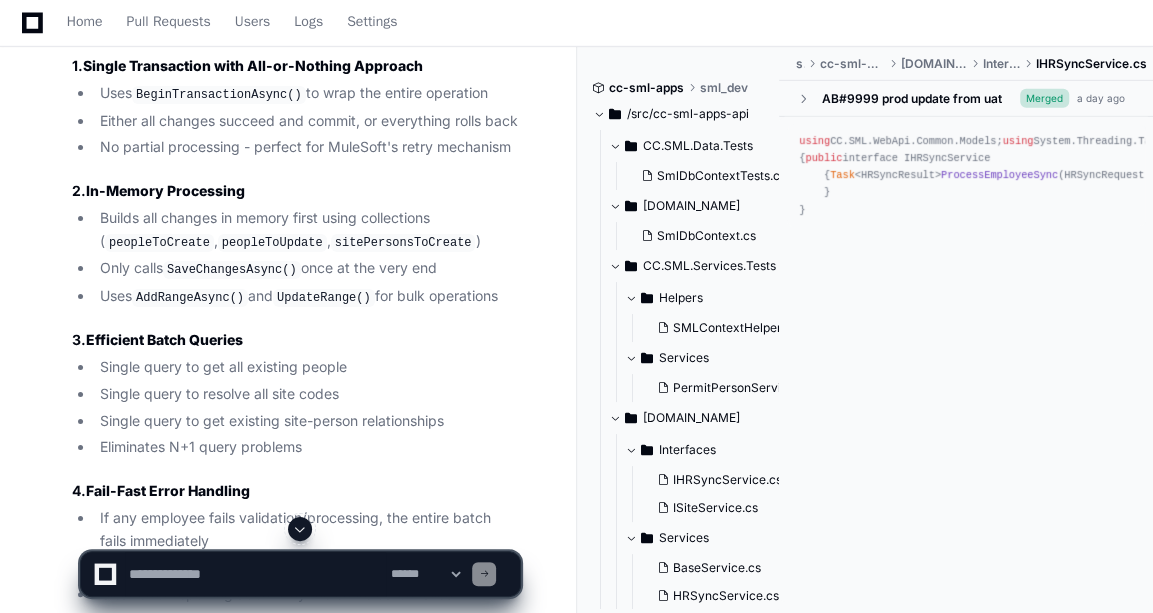 type 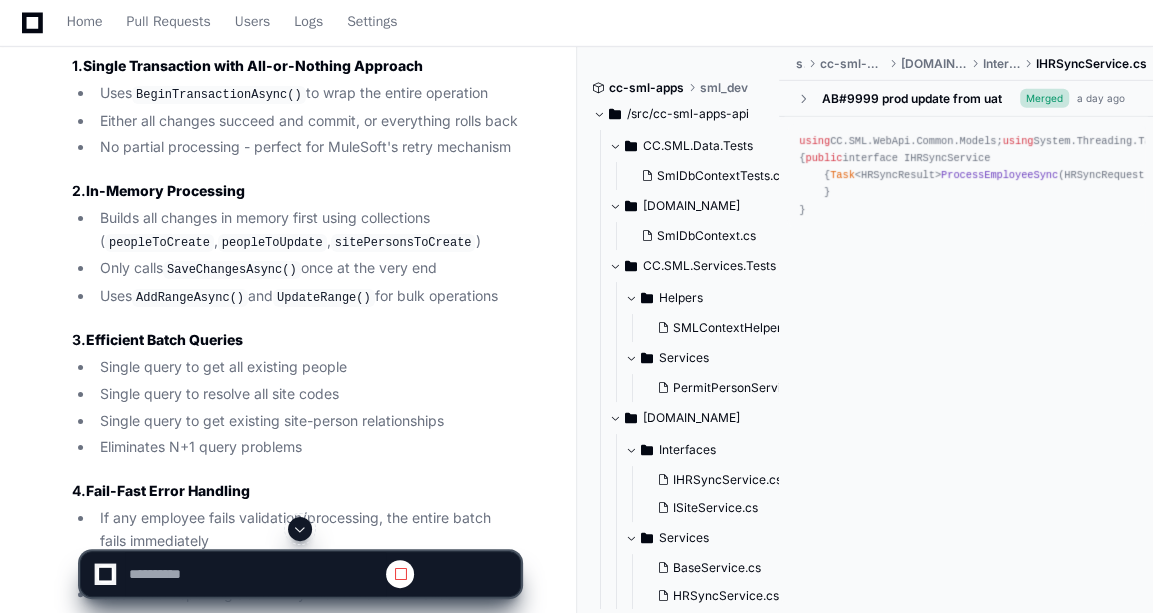 click on "Single query to get all existing people" 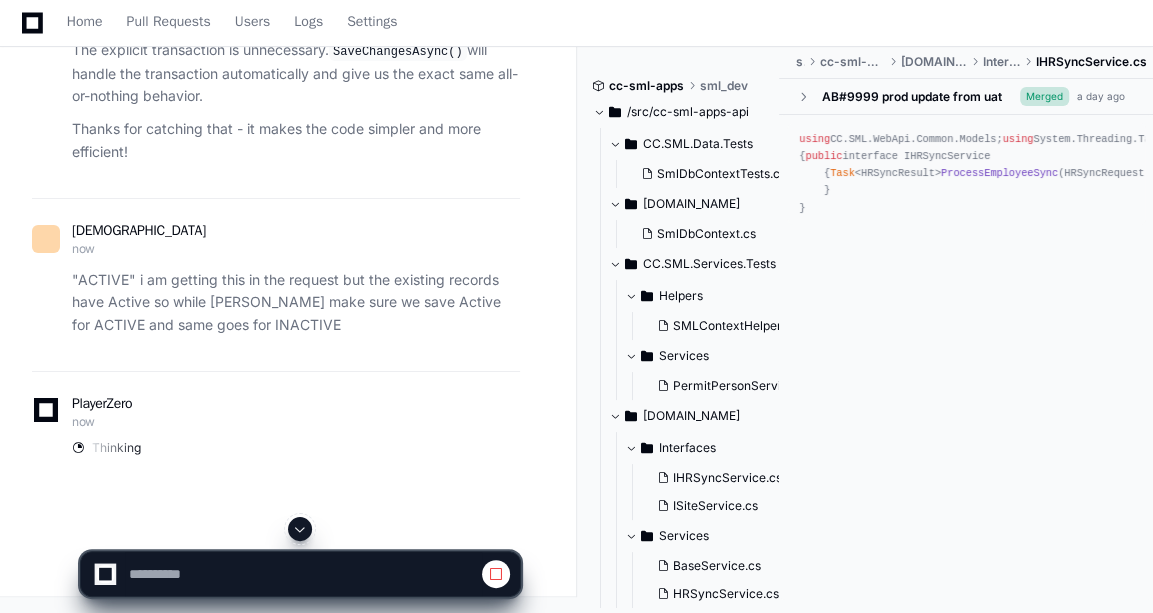 click 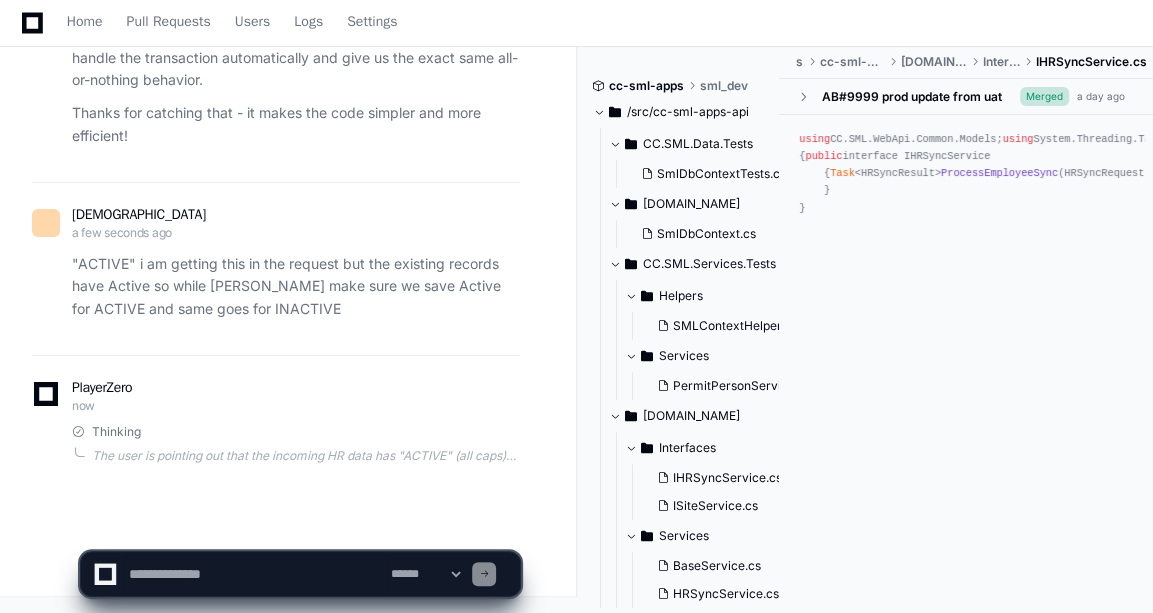 scroll, scrollTop: 24935, scrollLeft: 0, axis: vertical 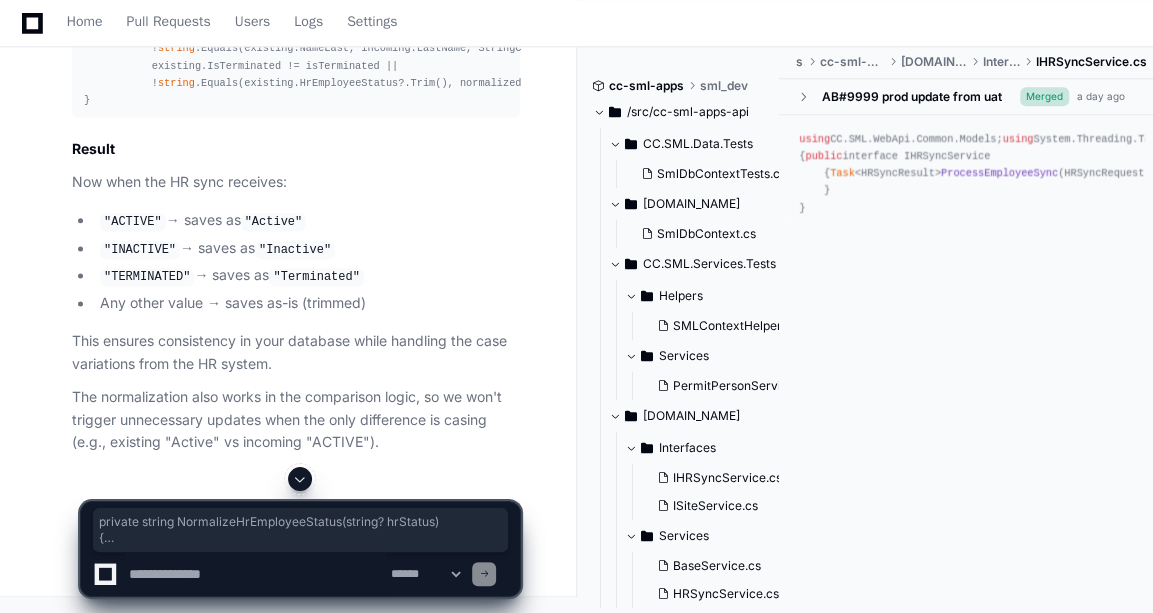 drag, startPoint x: 81, startPoint y: 193, endPoint x: 113, endPoint y: 403, distance: 212.4241 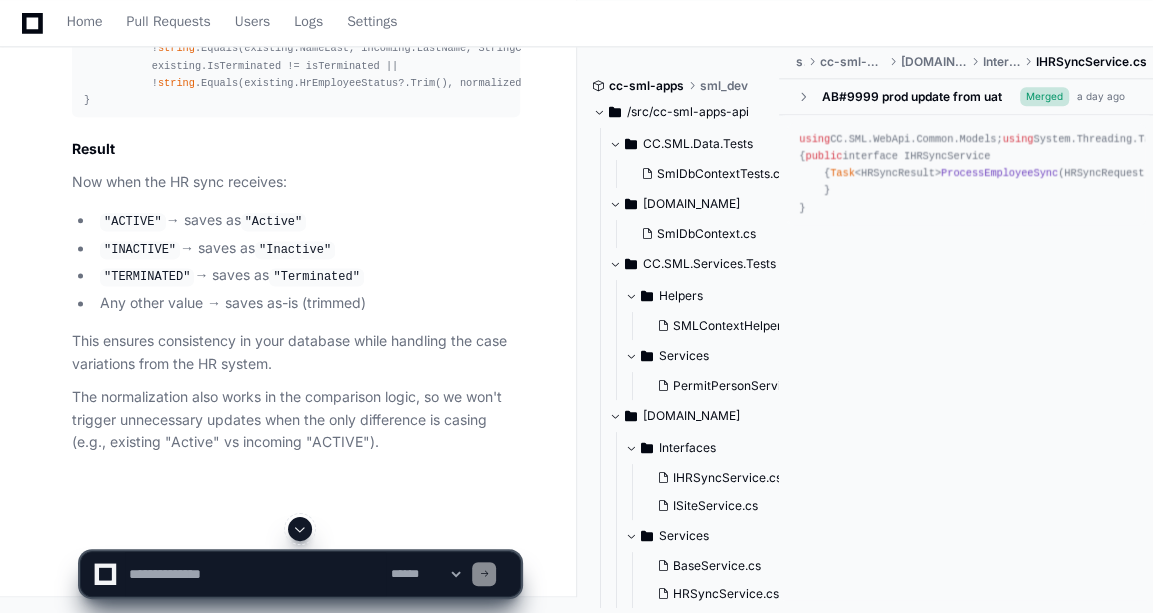 click on "if  (hasChanges)
{
// Check if this person is already in the update list
var  personInUpdateList = peopleToUpdate.FirstOrDefault(p => p.PersonId == existingPerson.PersonId);
if  (personInUpdateList ==  null )
{
existingPerson.NameFirst = employee.FirstName;
existingPerson.NameLast = employee.LastName;
existingPerson.IsTerminated = isTerminated;
existingPerson.UpdatedBy =  "HR Sync" ;
existingPerson.HrEmployeeStatus = NormalizeHrEmployeeStatus(employee.HrEmployeeStatus);  // ✅ Normalized
existingPerson.UpdatedDt = DateTime.UtcNow.SetKindUnspecified();
peopleToUpdate.Add(existingPerson);
result.Updated =  true ;
result.Processed =  true ;
_logger.LogDebug( "Prepared person for update: {Email} (Status: {Status})" ,
existingPerson.Email, employee.HrEmployeeStatus);
}
}" 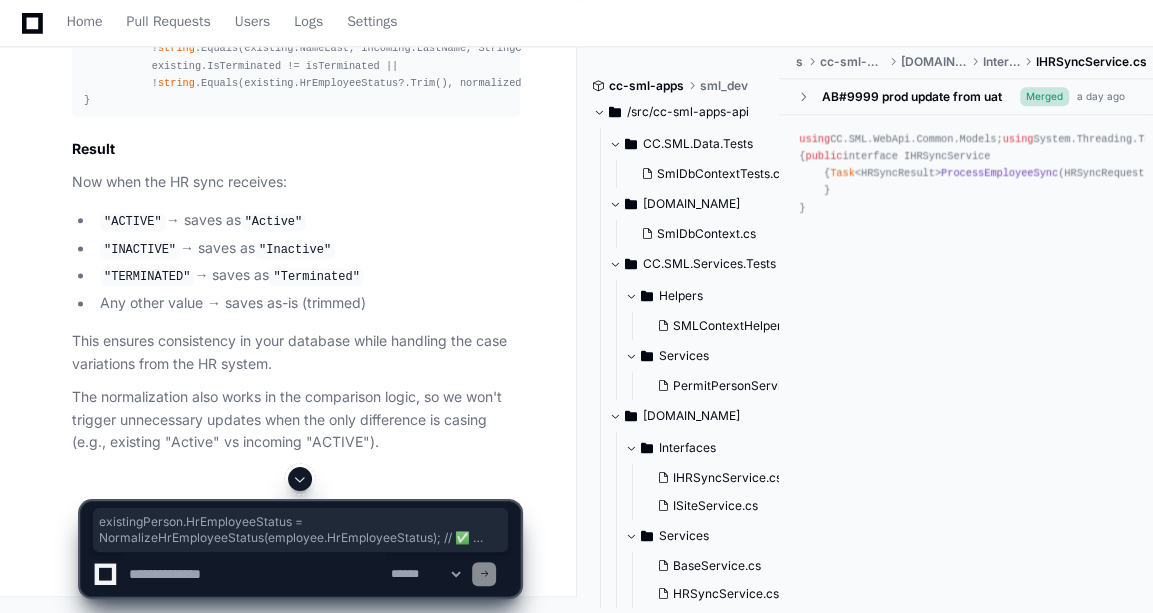 copy on "existingPerson.HrEmployeeStatus = NormalizeHrEmployeeStatus(employee.HrEmployeeStatus);  // ✅ Normalized" 